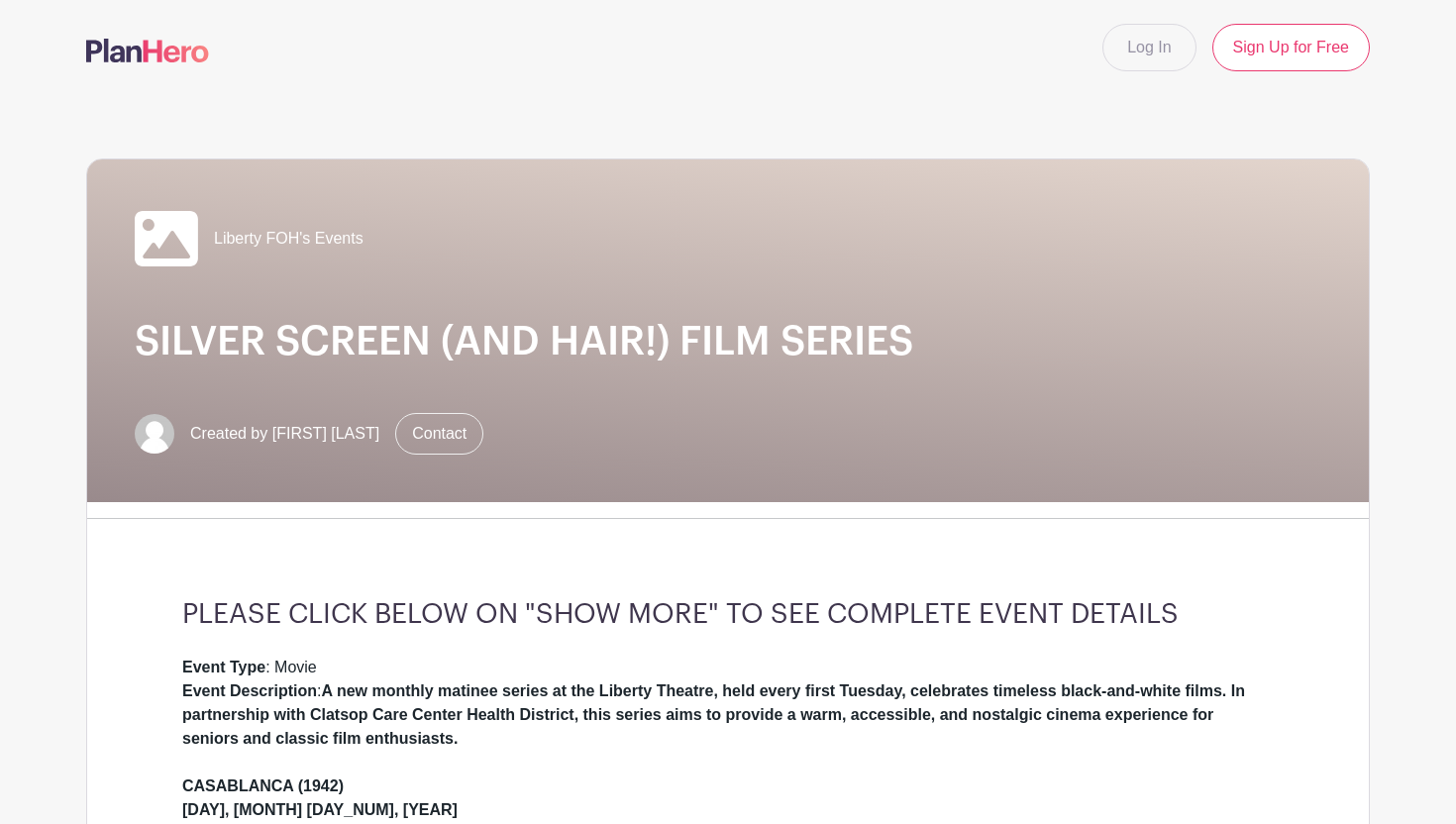scroll, scrollTop: 0, scrollLeft: 0, axis: both 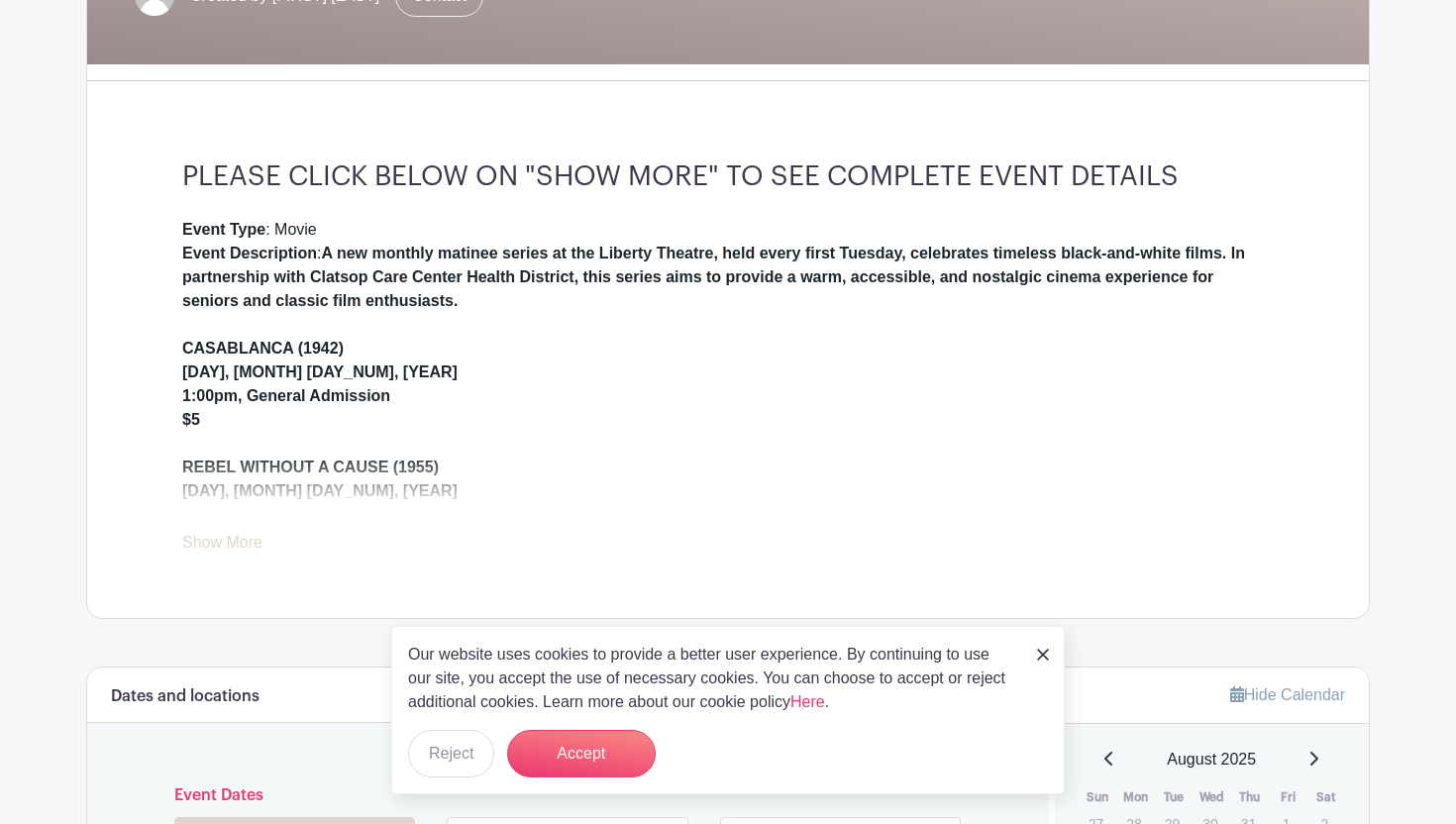 click at bounding box center (1043, 655) 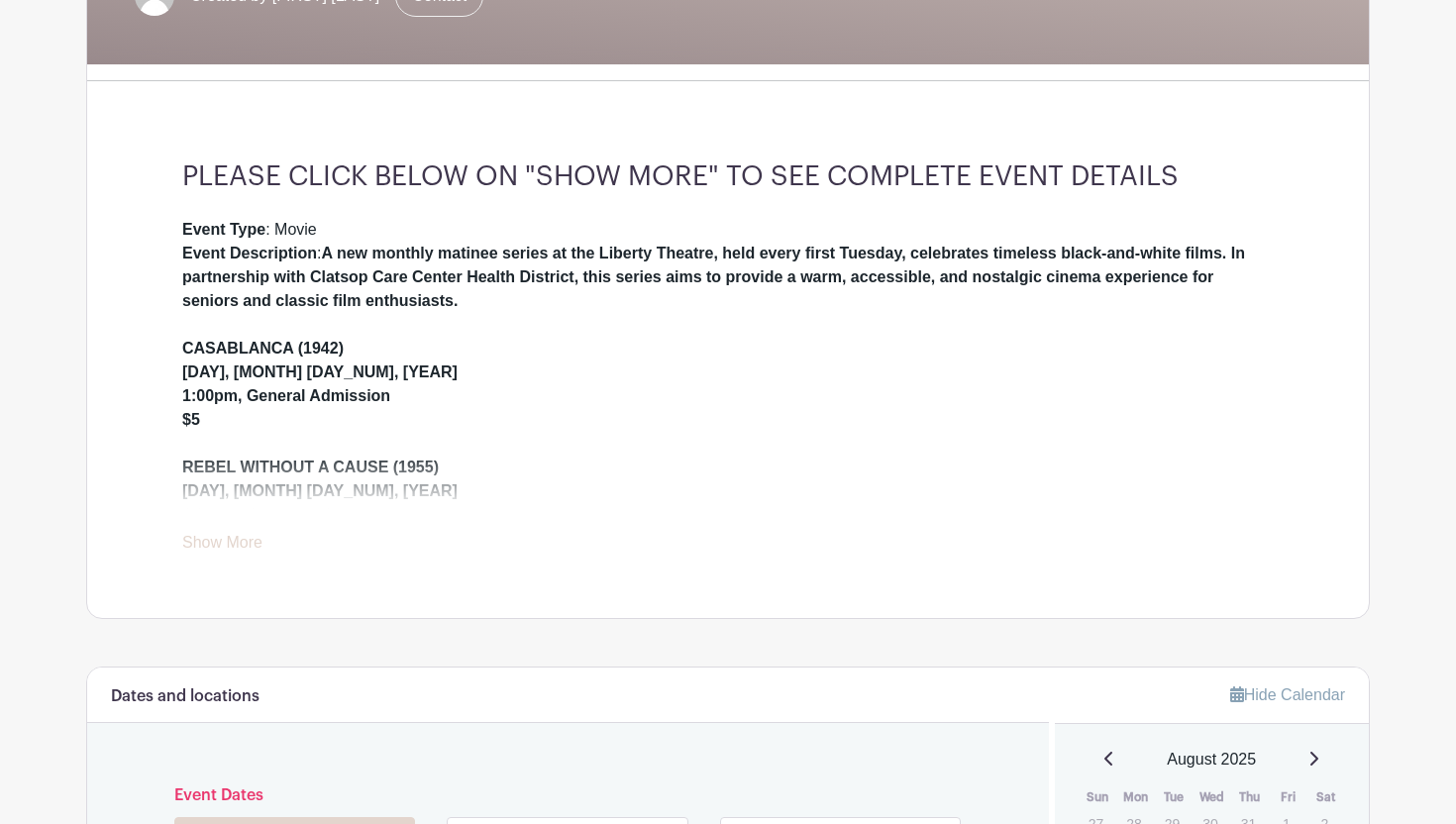 click on "Show More" at bounding box center (222, 546) 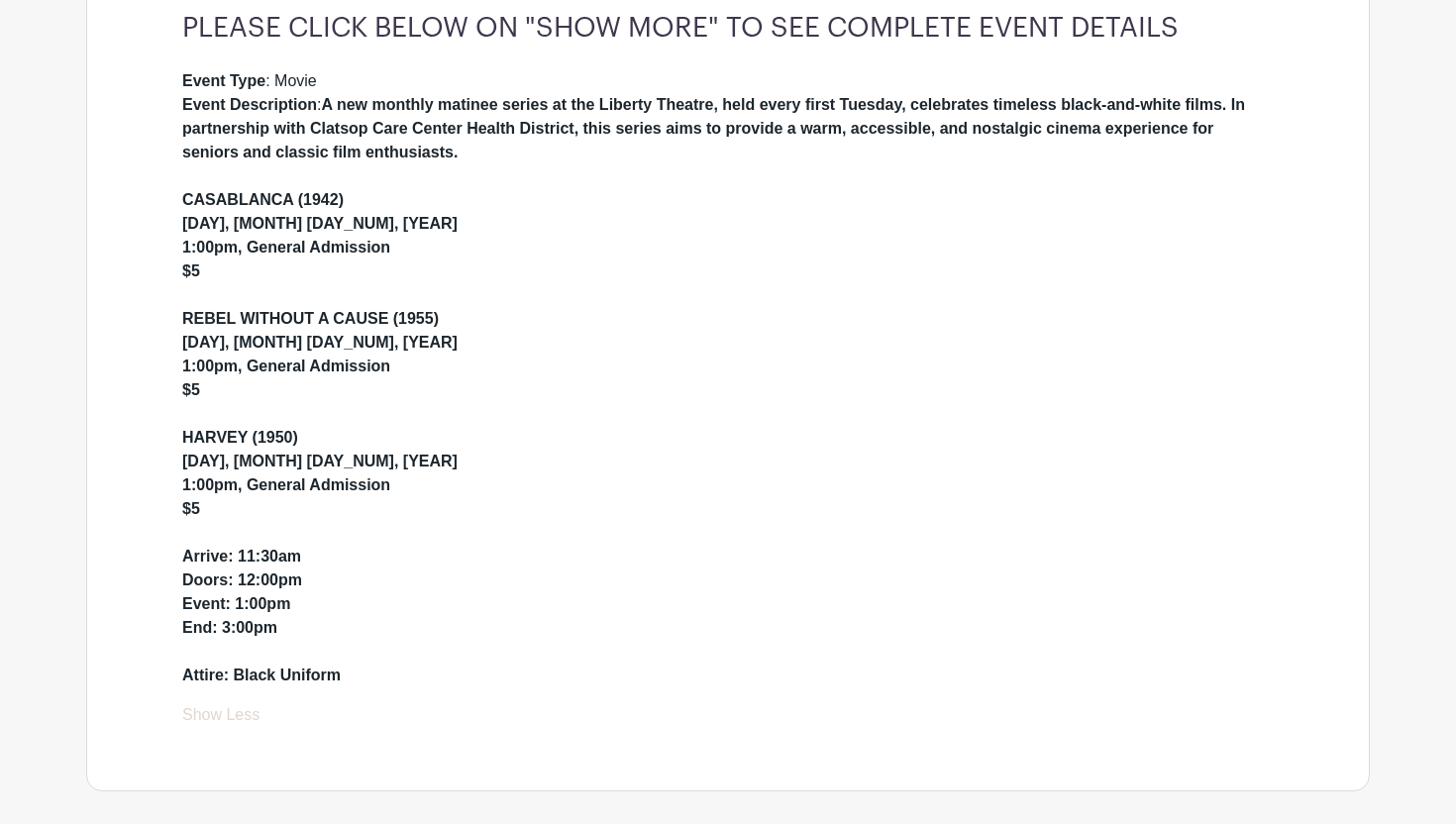scroll, scrollTop: 587, scrollLeft: 0, axis: vertical 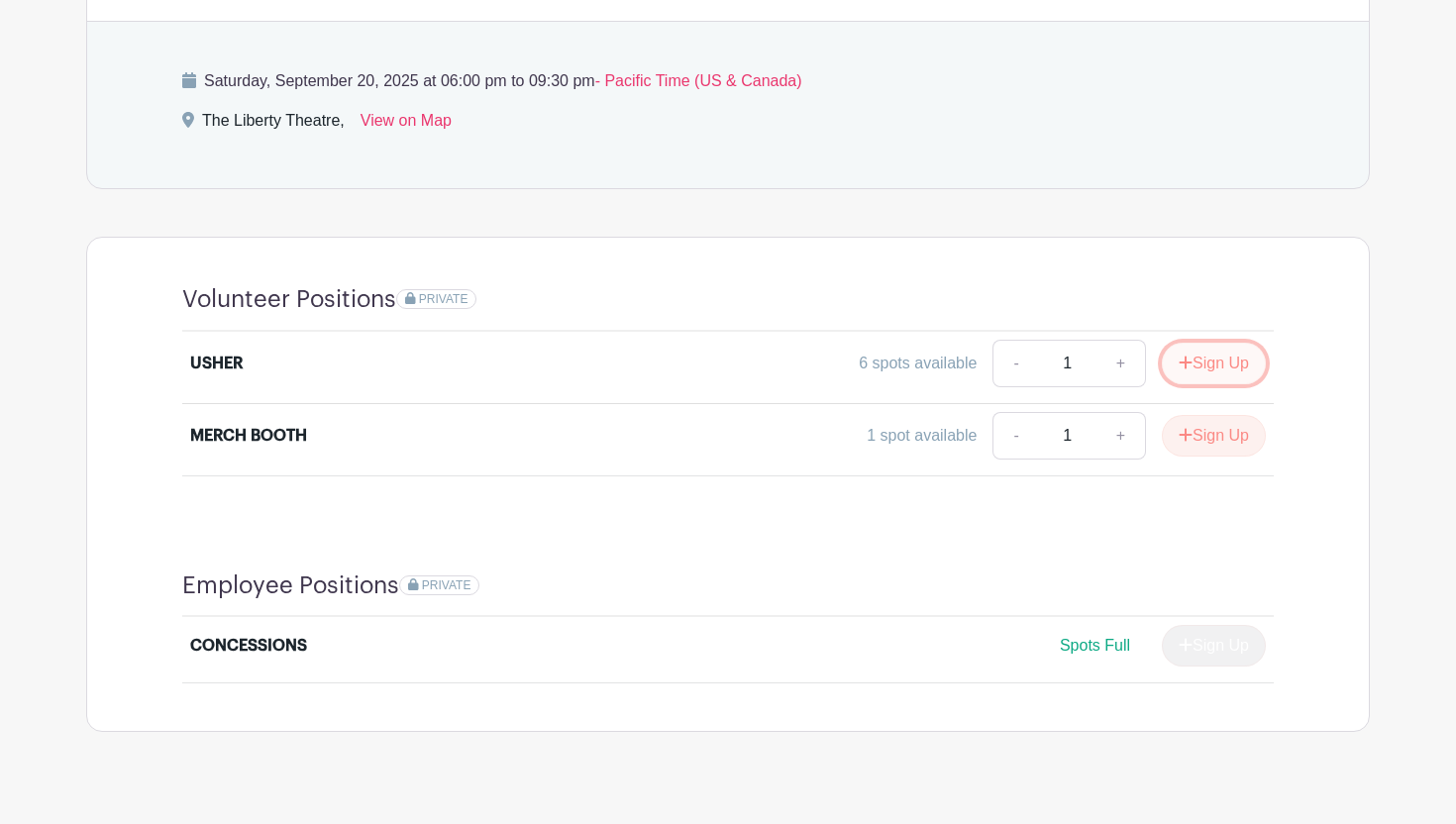 click on "Sign Up" at bounding box center (1213, 363) 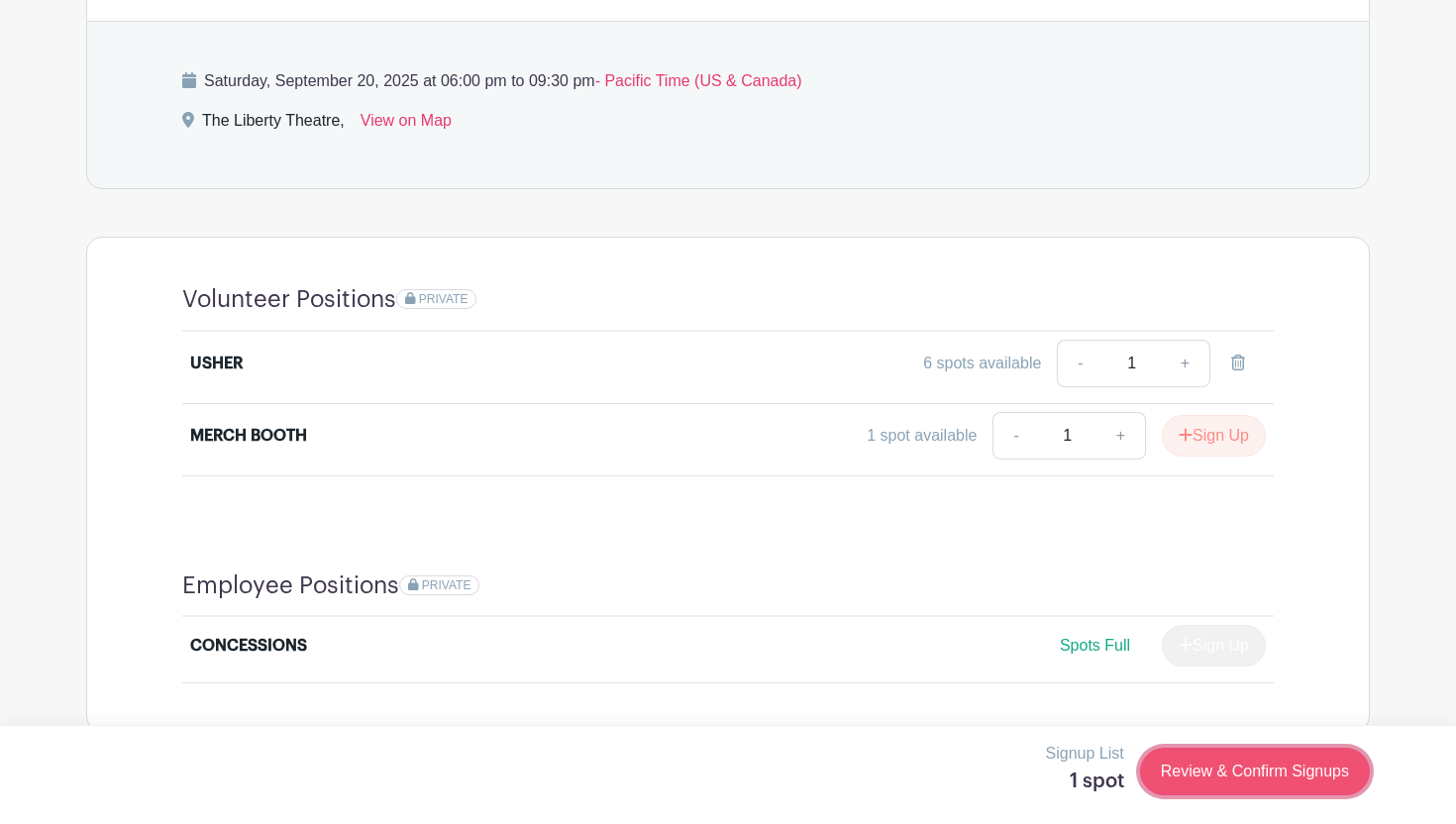 click on "Review & Confirm Signups" at bounding box center (1255, 772) 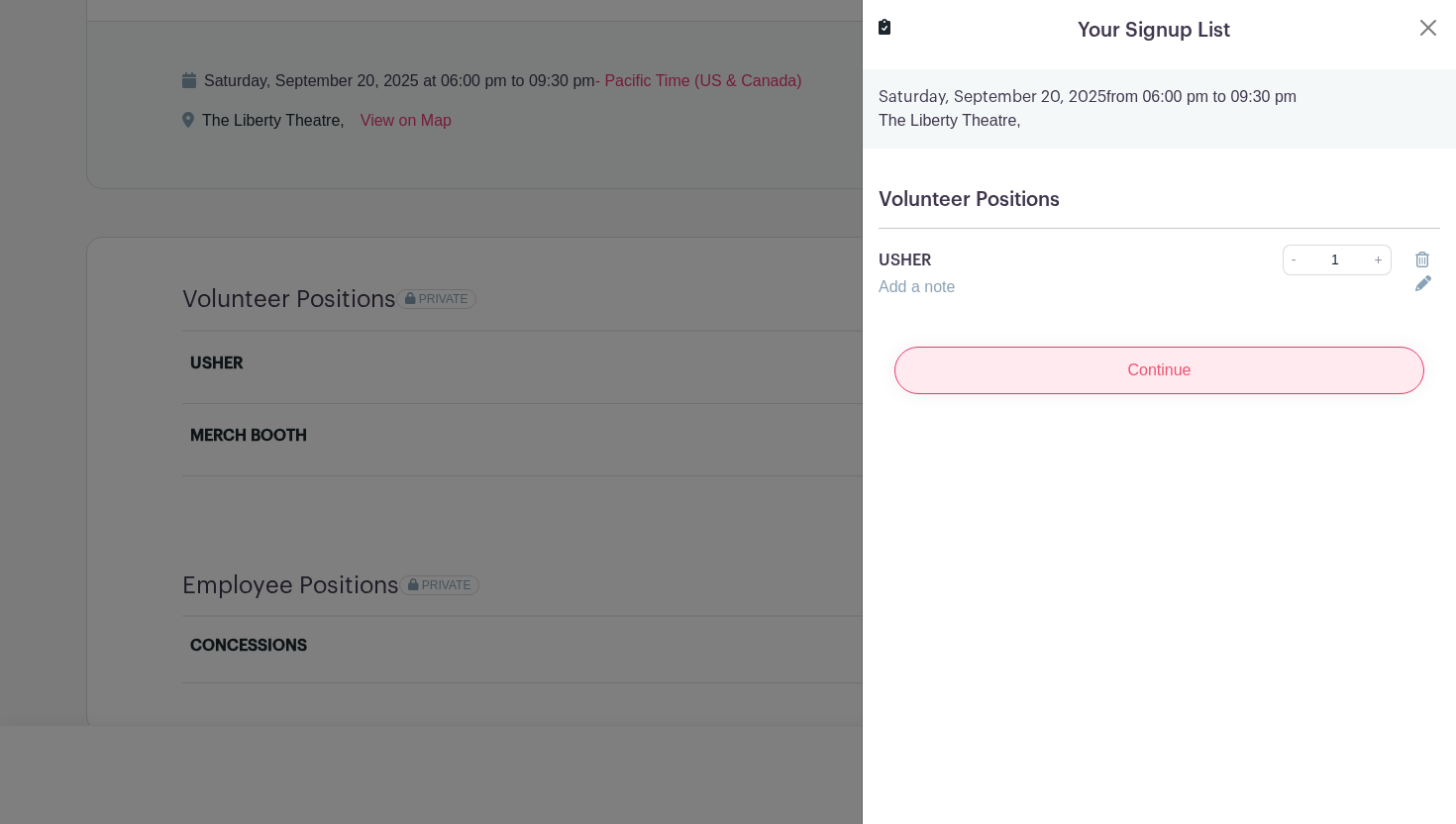 click on "Continue" at bounding box center [1159, 370] 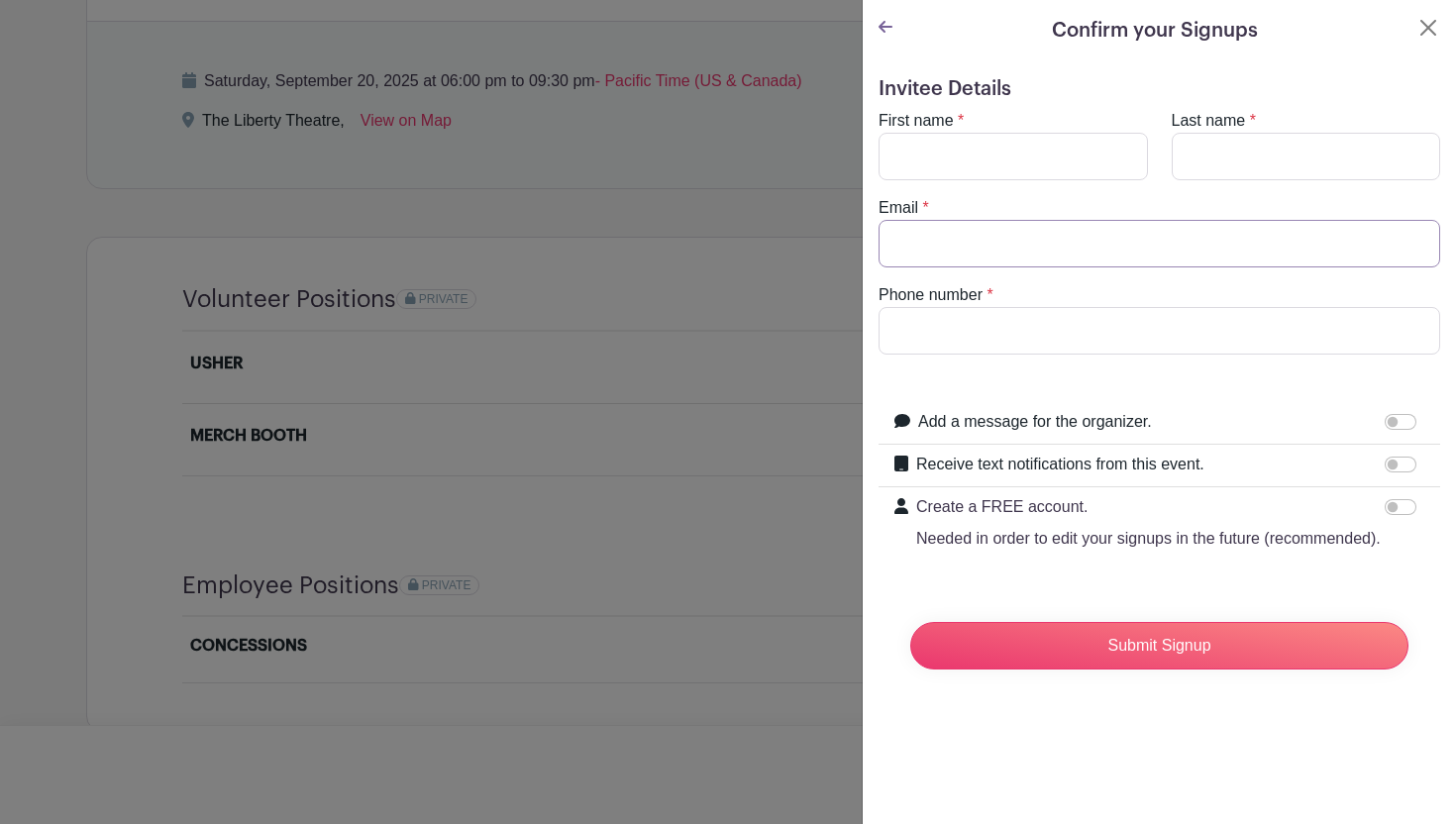 type on "[EMAIL]" 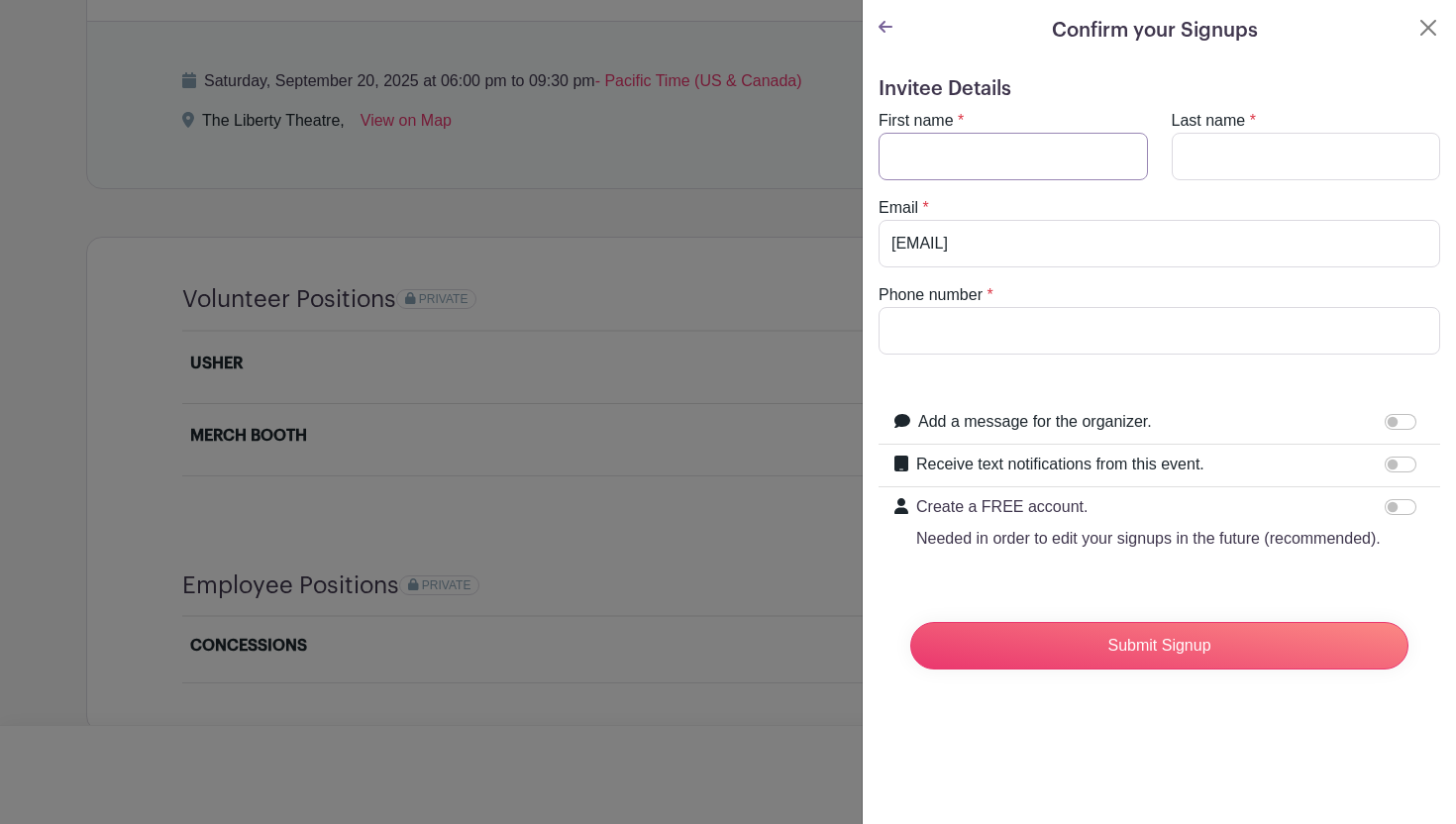 click on "First name" at bounding box center (1013, 156) 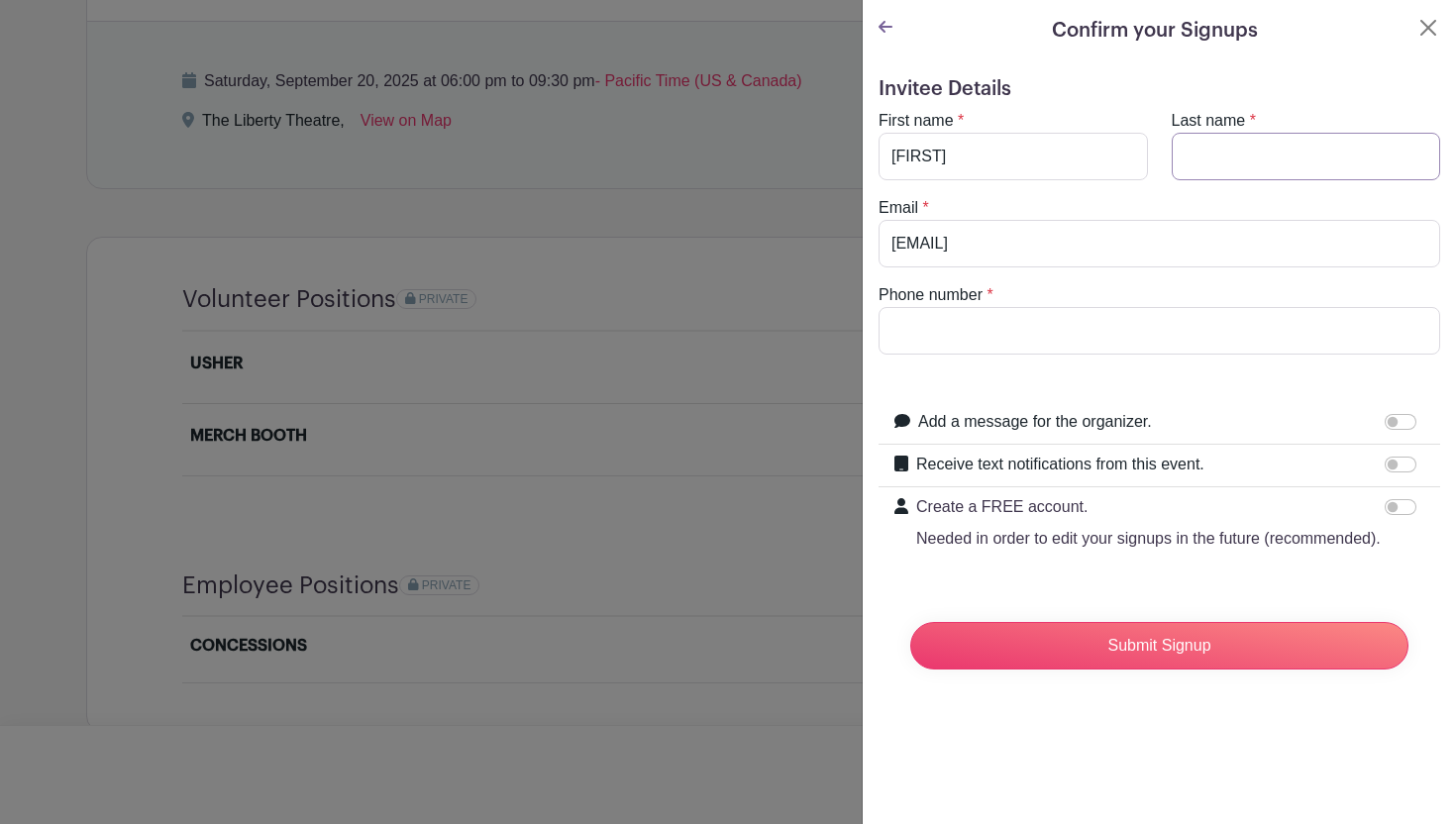 type on "[LAST]" 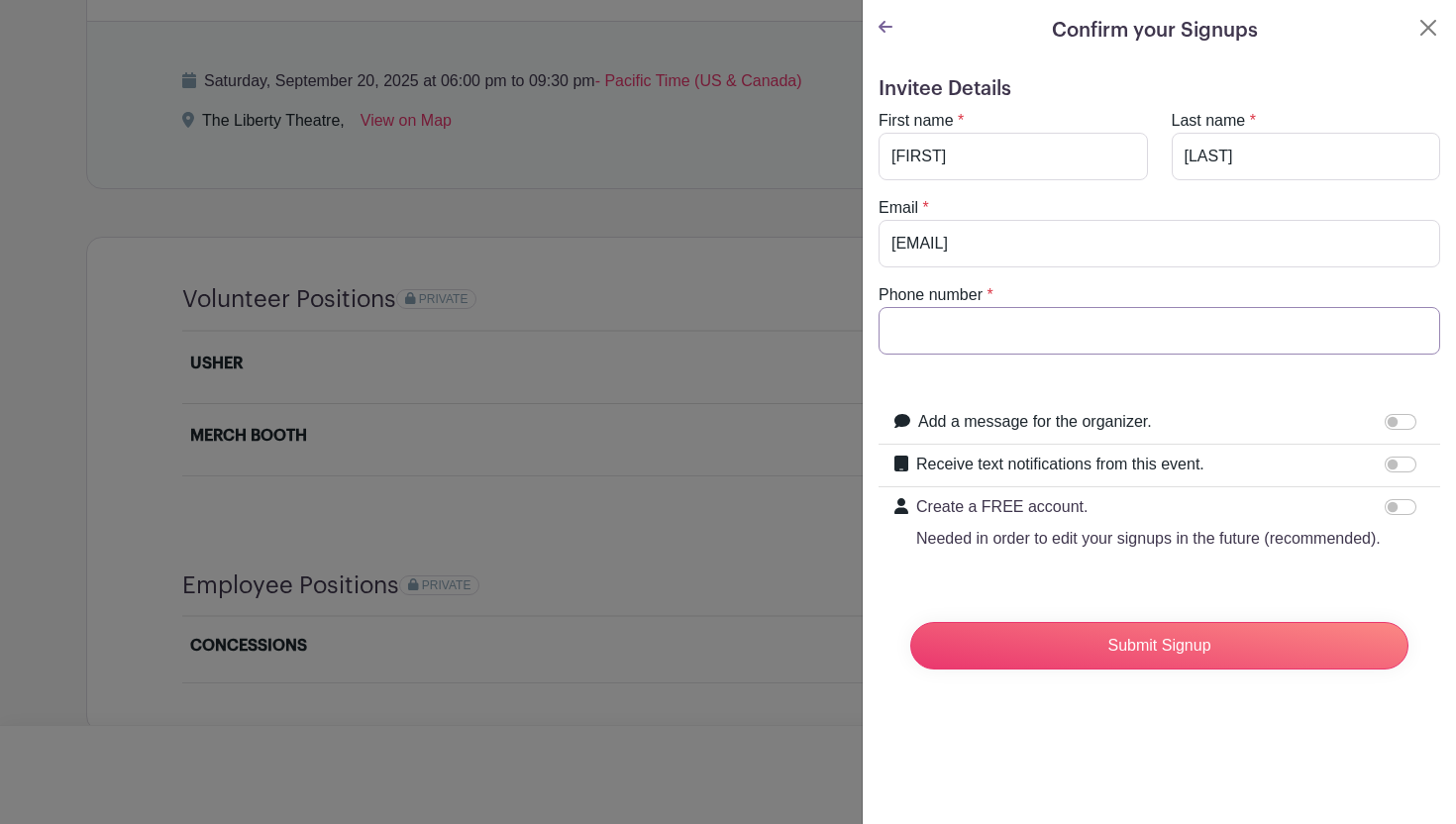 click on "Phone number" at bounding box center (1159, 331) 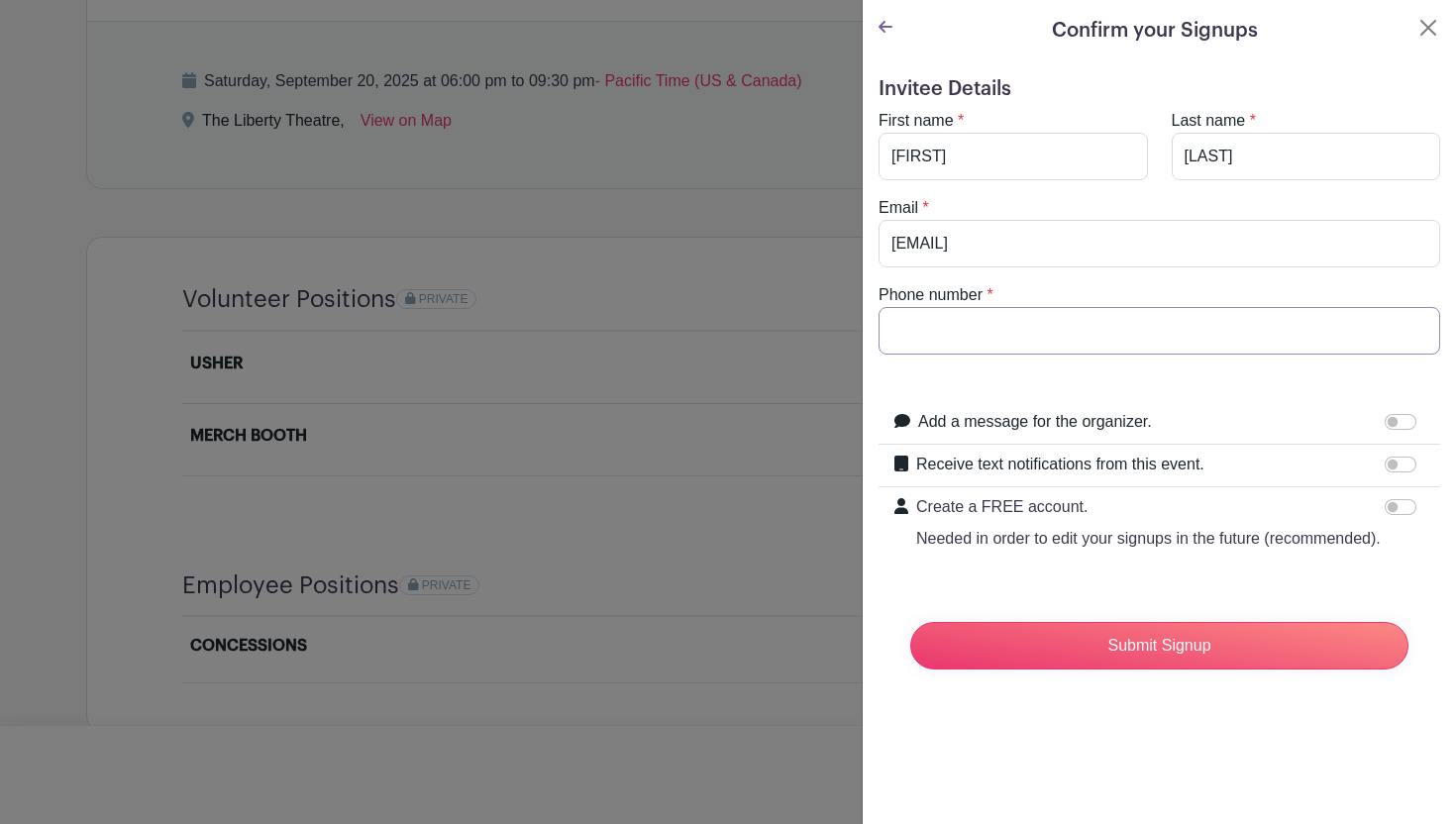 type on "[PHONE]" 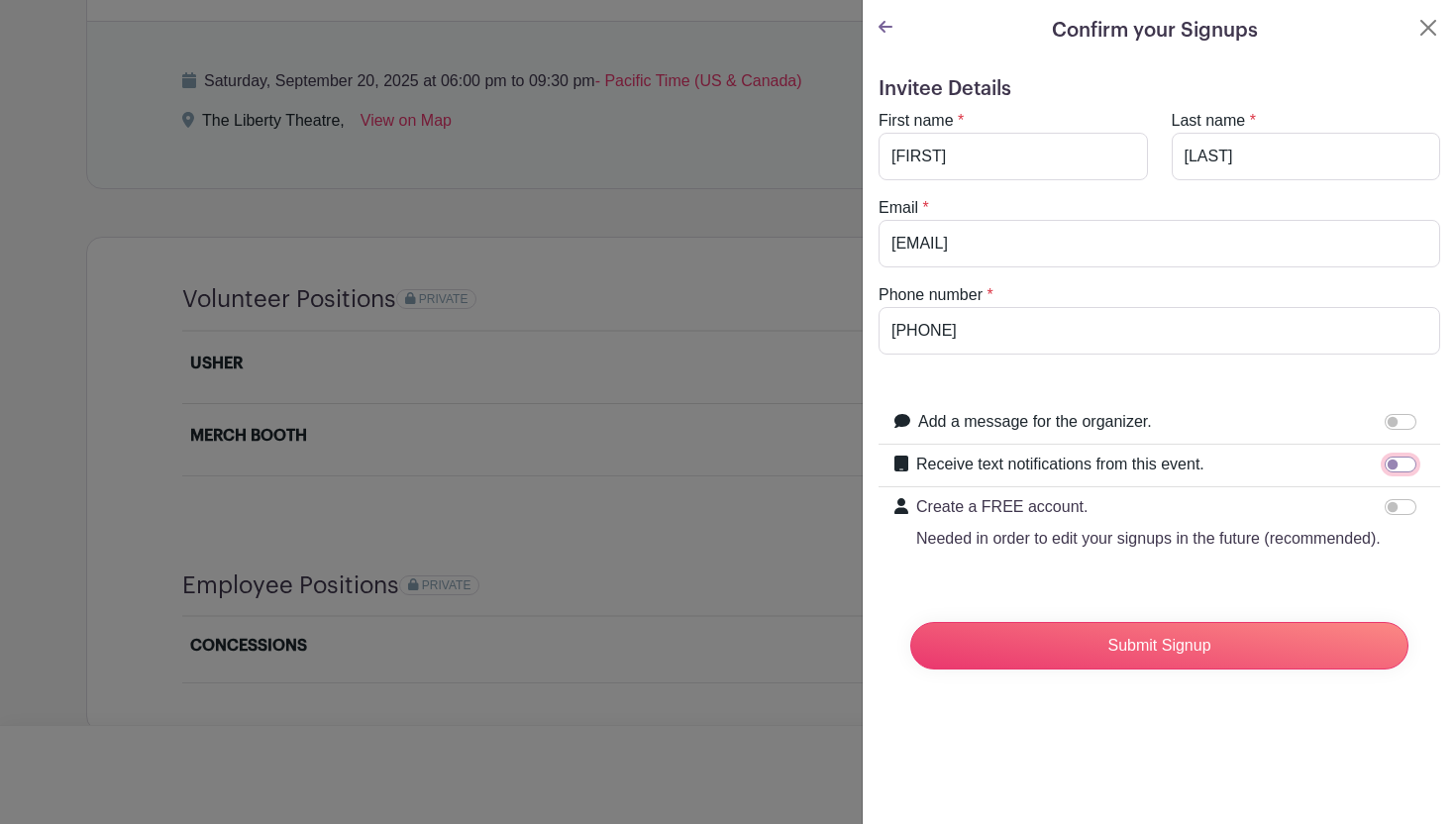 click on "Receive text notifications from this event." at bounding box center [1401, 464] 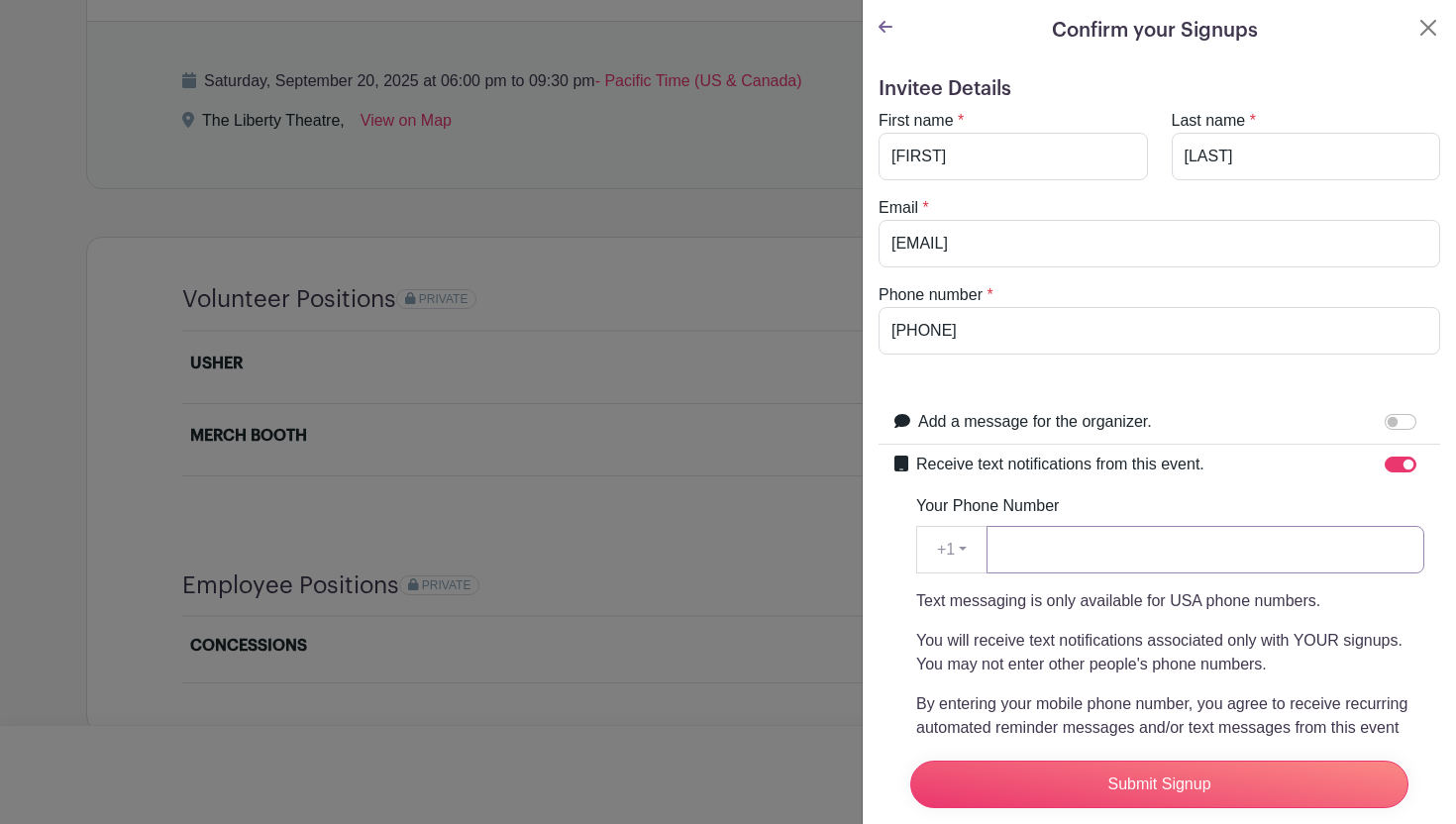 click on "Your Phone Number" at bounding box center (1205, 550) 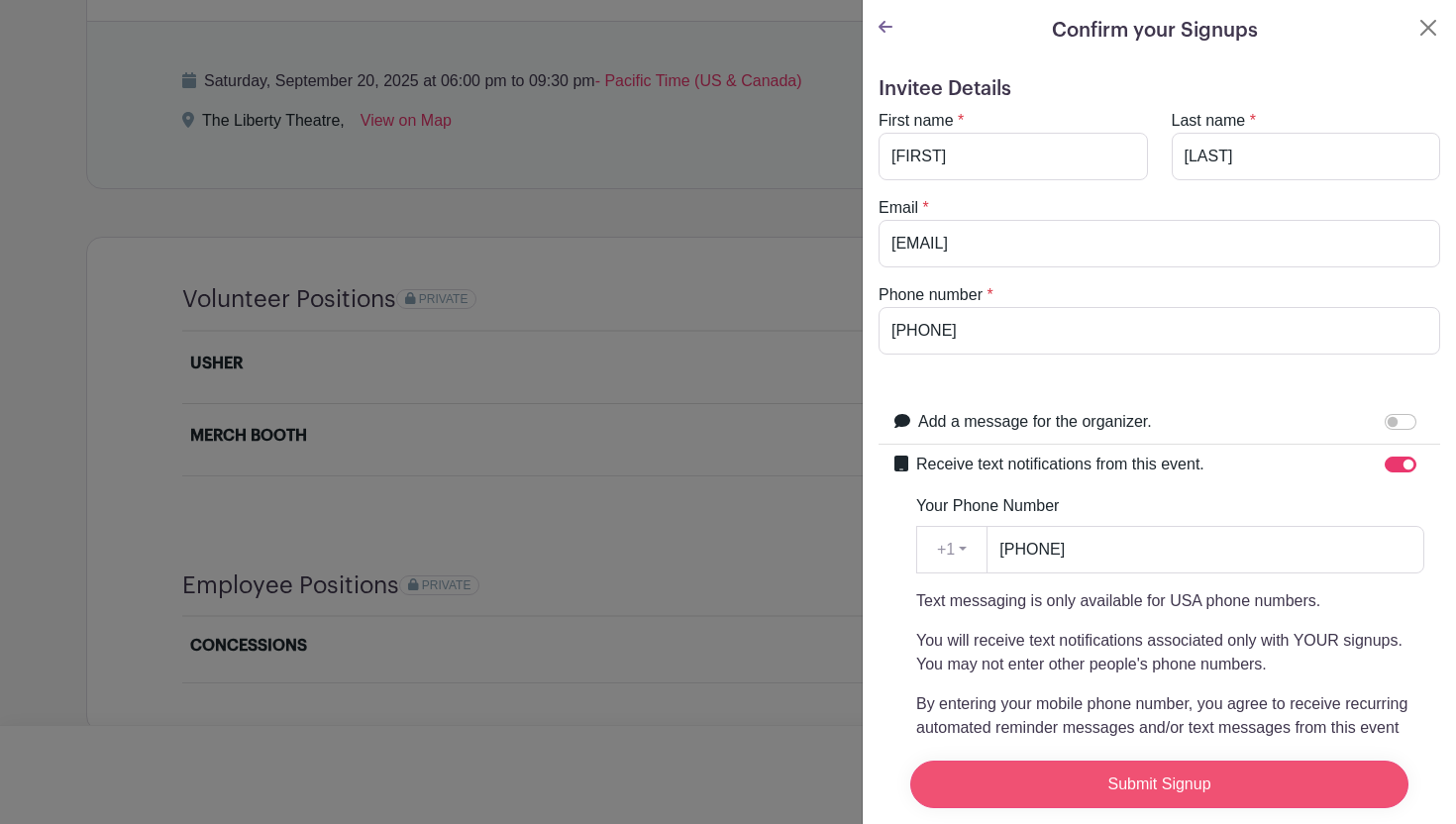 click on "Submit Signup" at bounding box center (1159, 784) 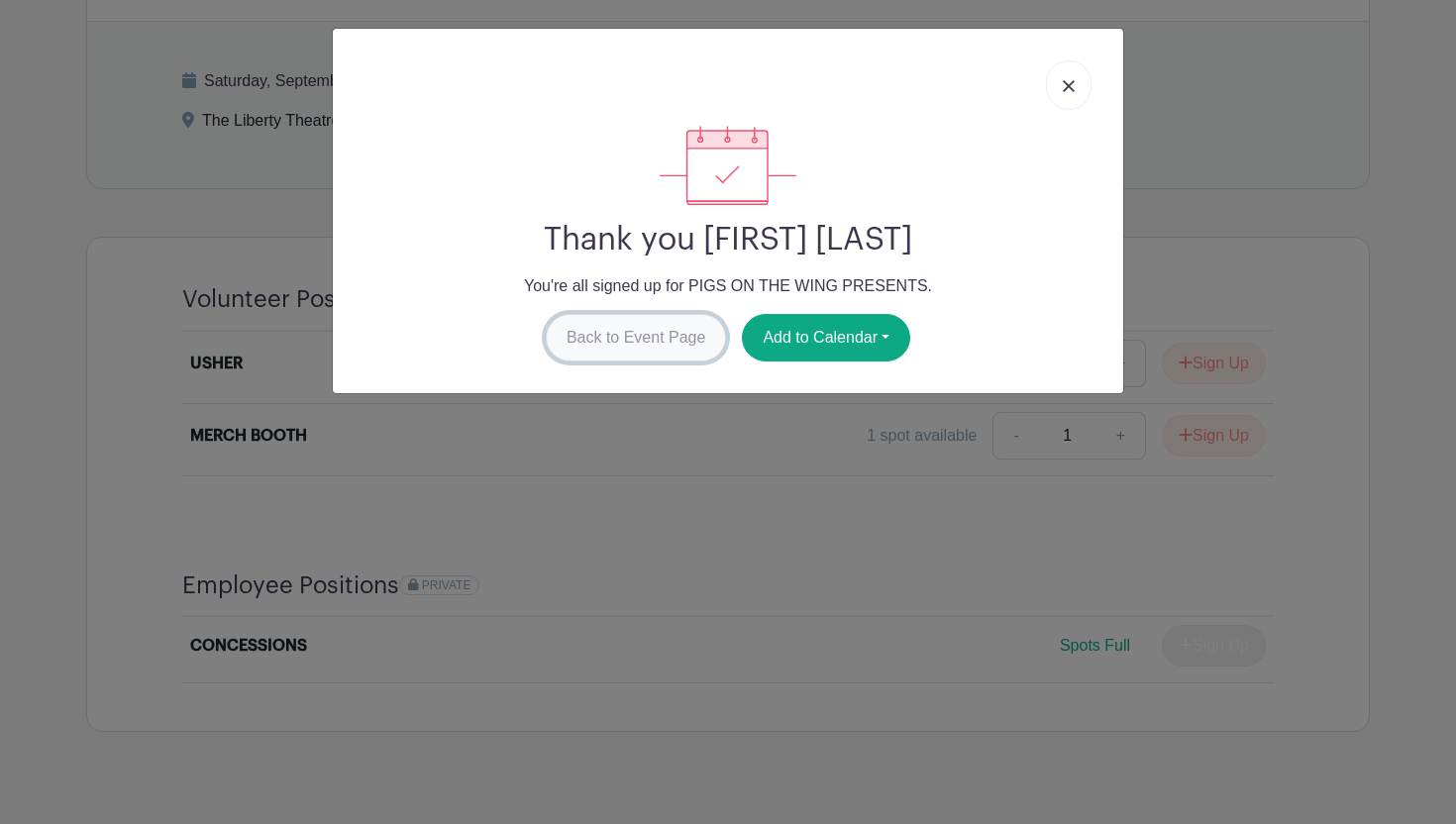 click on "Back to Event Page" at bounding box center [636, 338] 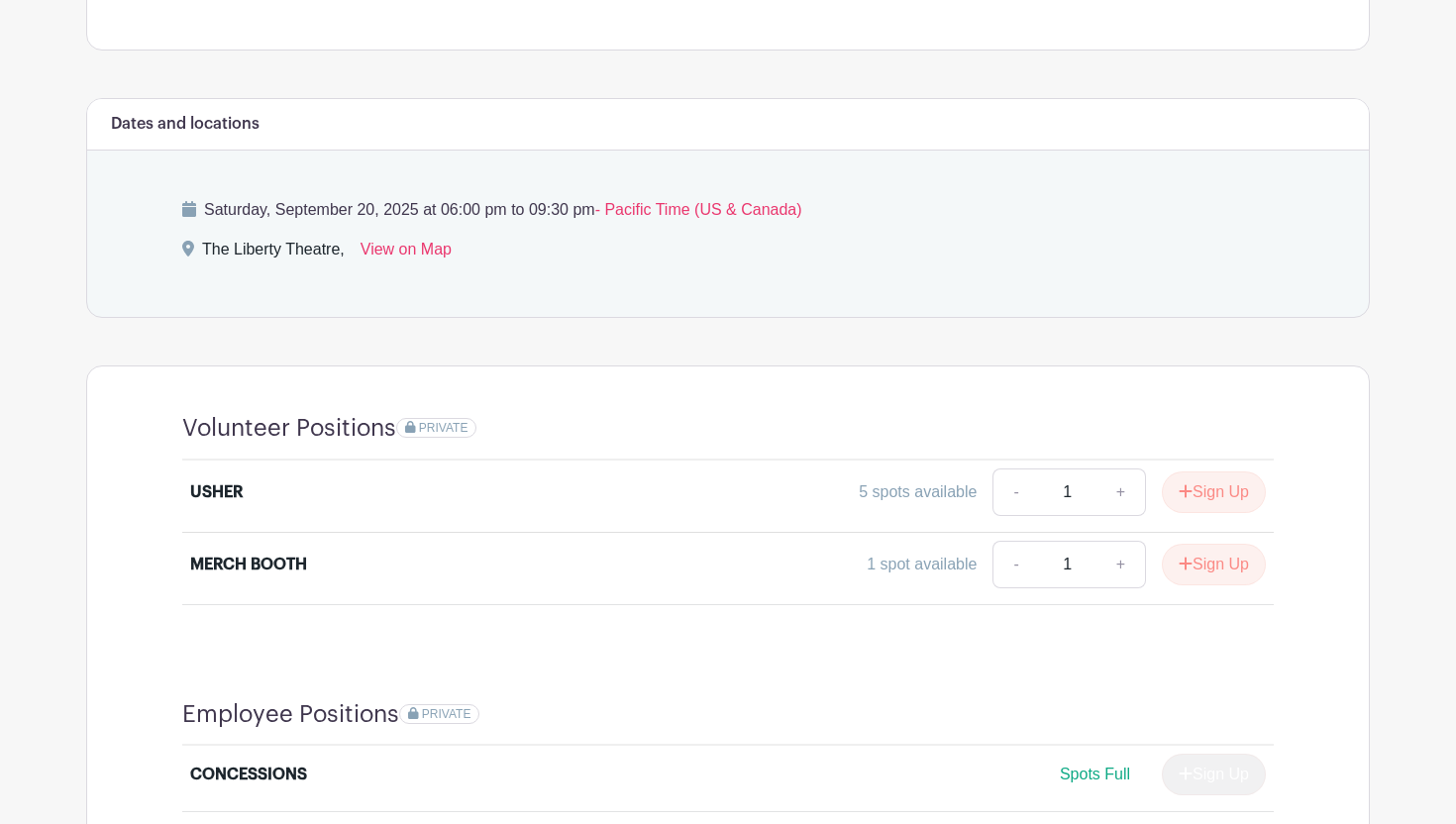 scroll, scrollTop: 1167, scrollLeft: 0, axis: vertical 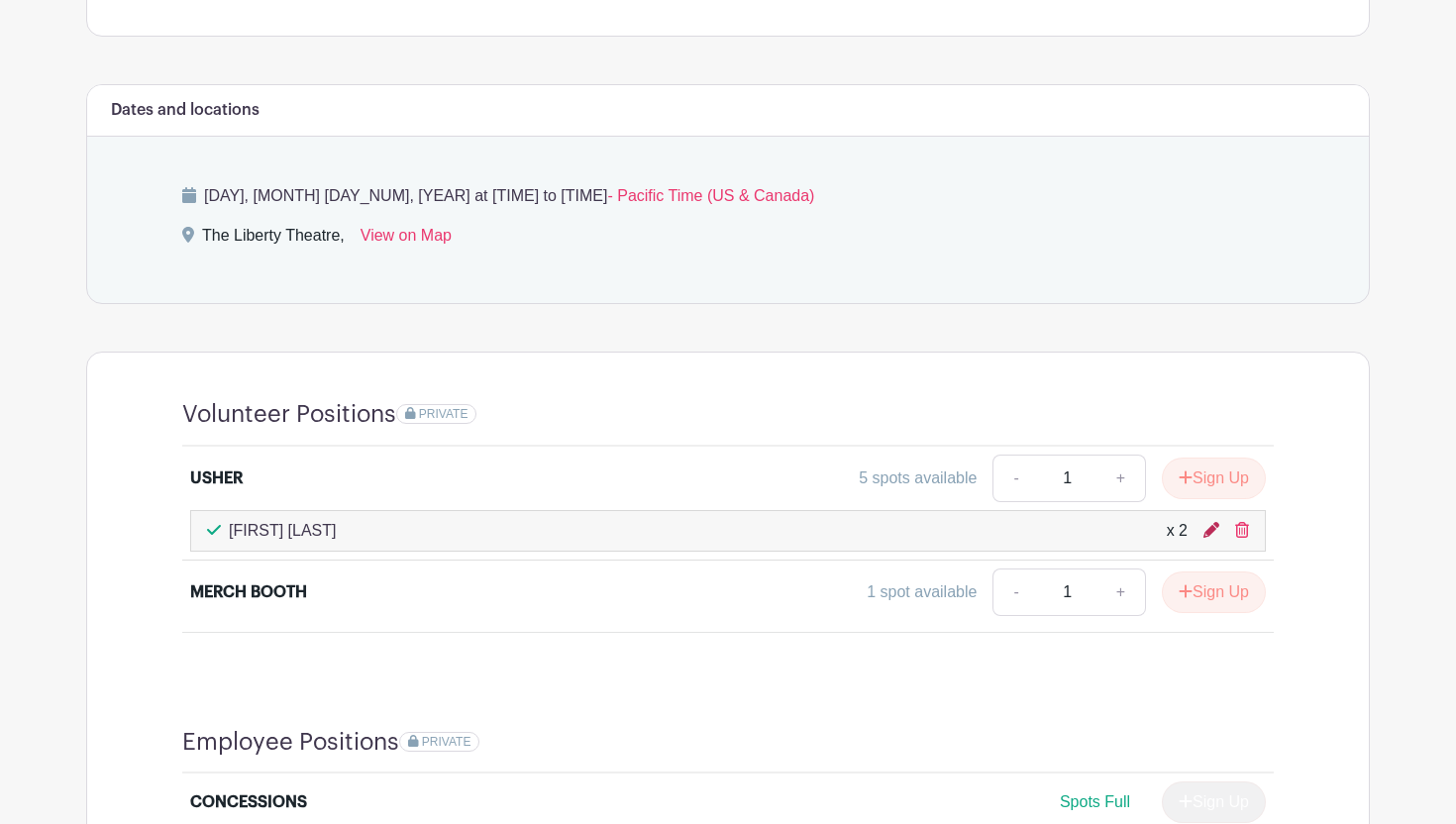 click 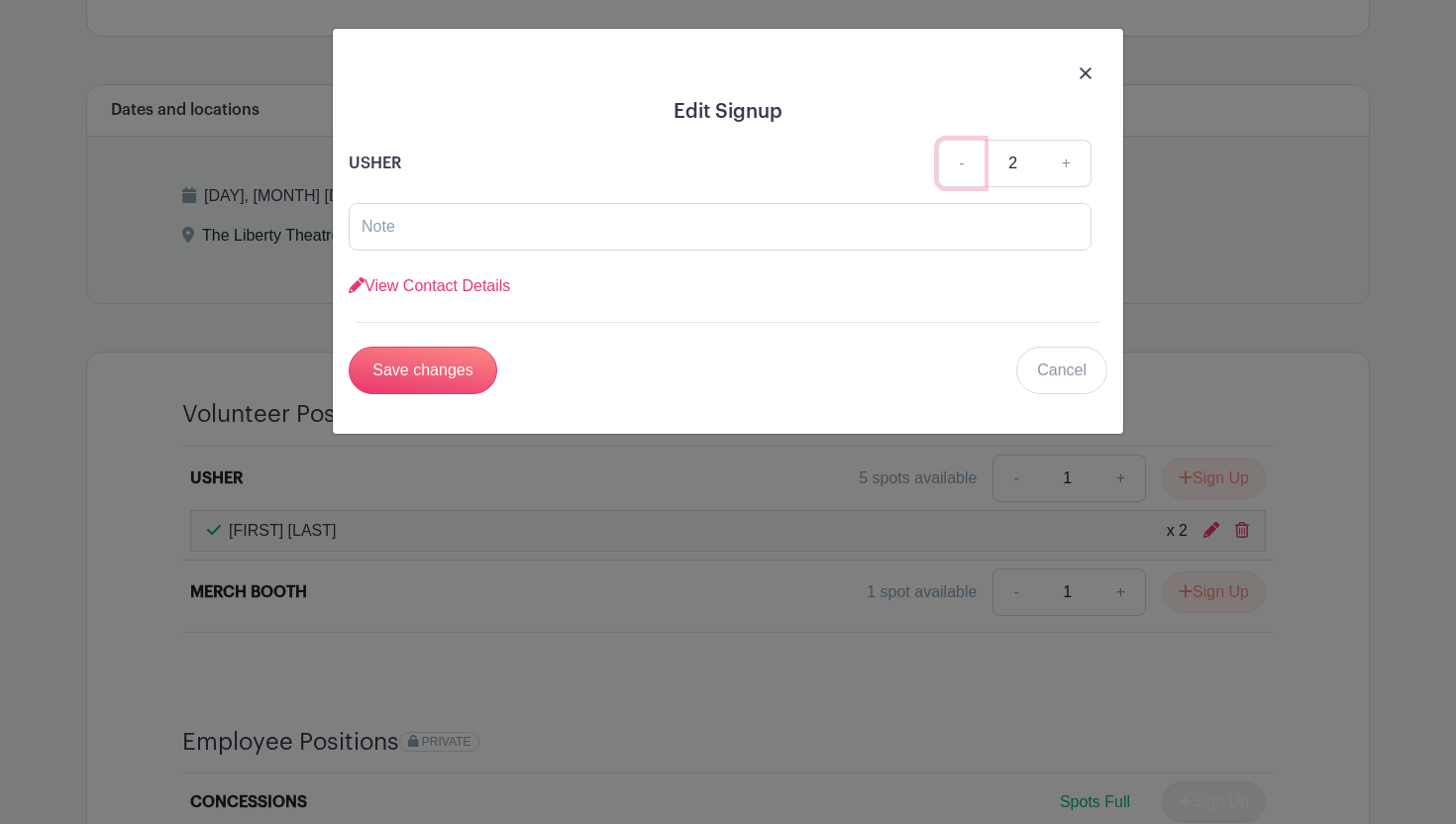 click on "-" at bounding box center [961, 163] 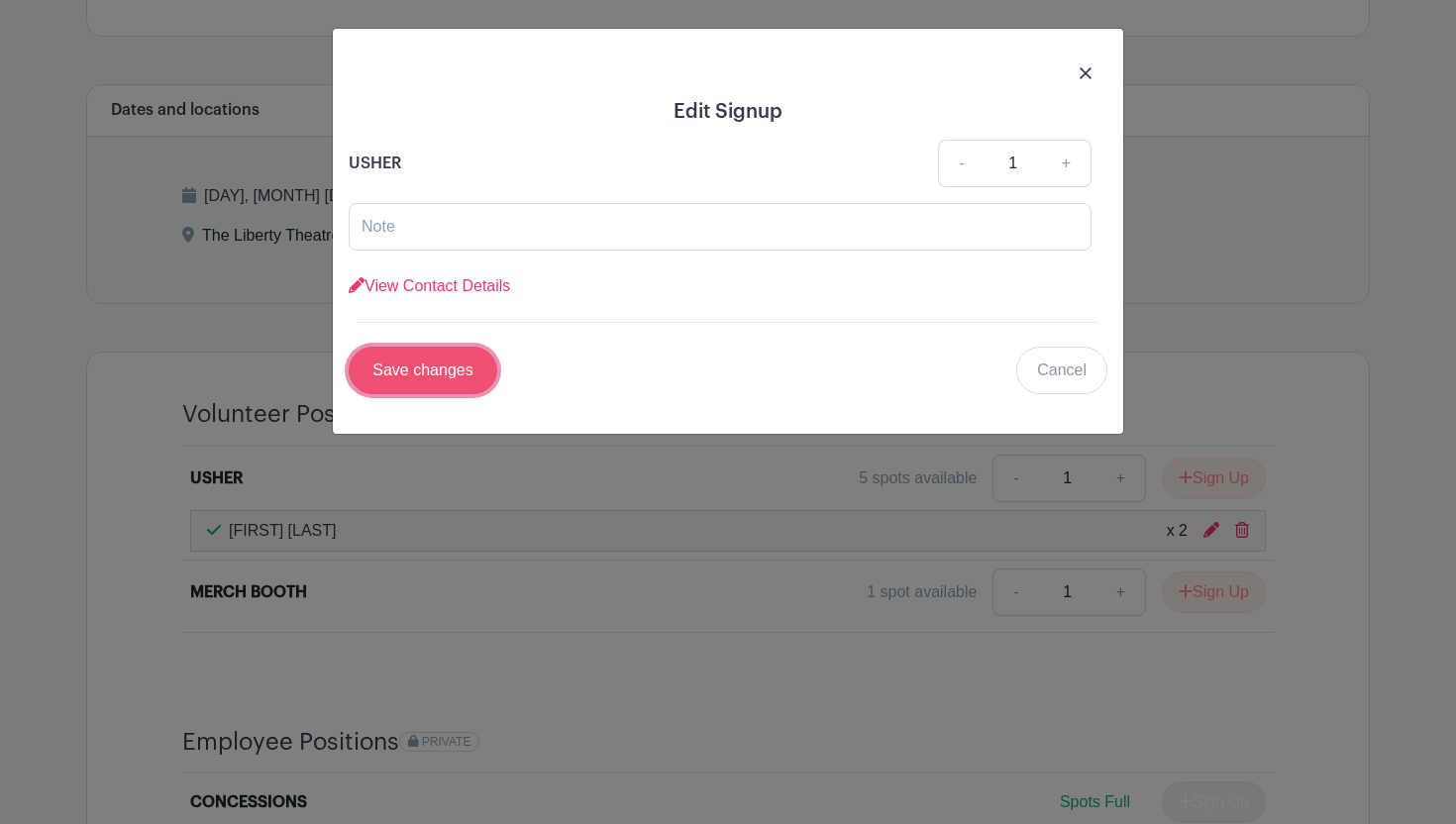 click on "Save changes" at bounding box center (423, 370) 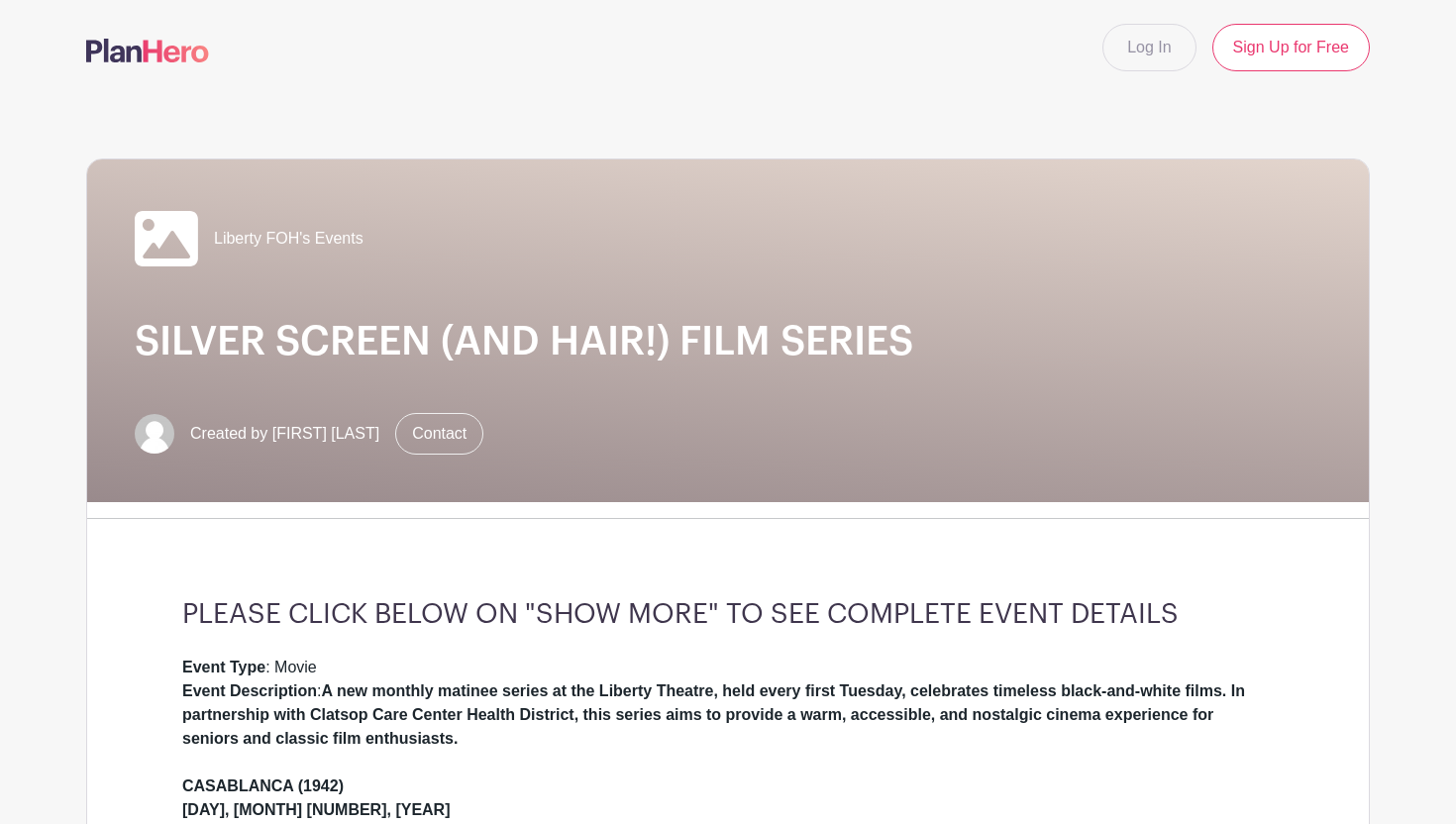 scroll, scrollTop: 0, scrollLeft: 0, axis: both 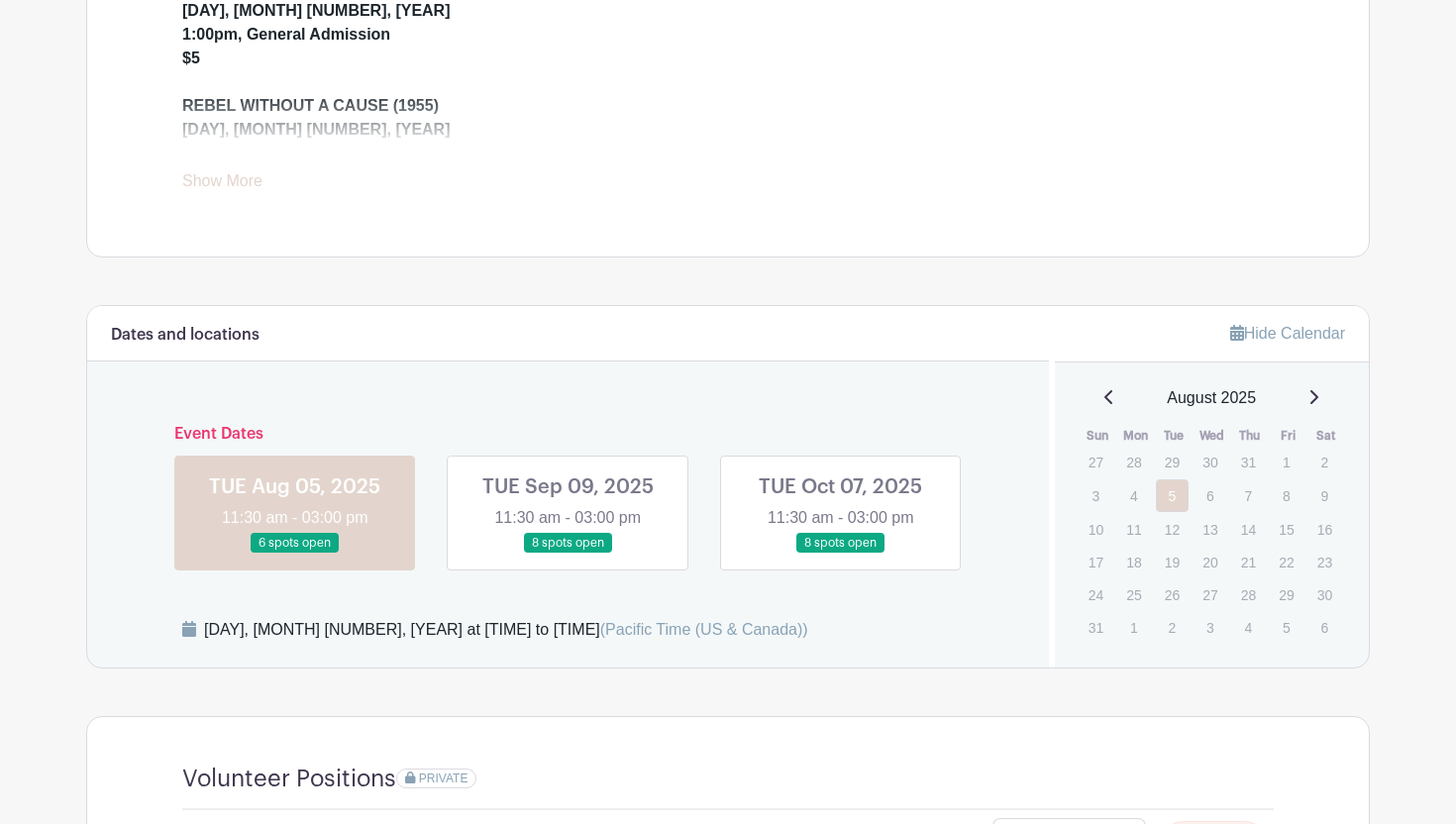 click at bounding box center (295, 554) 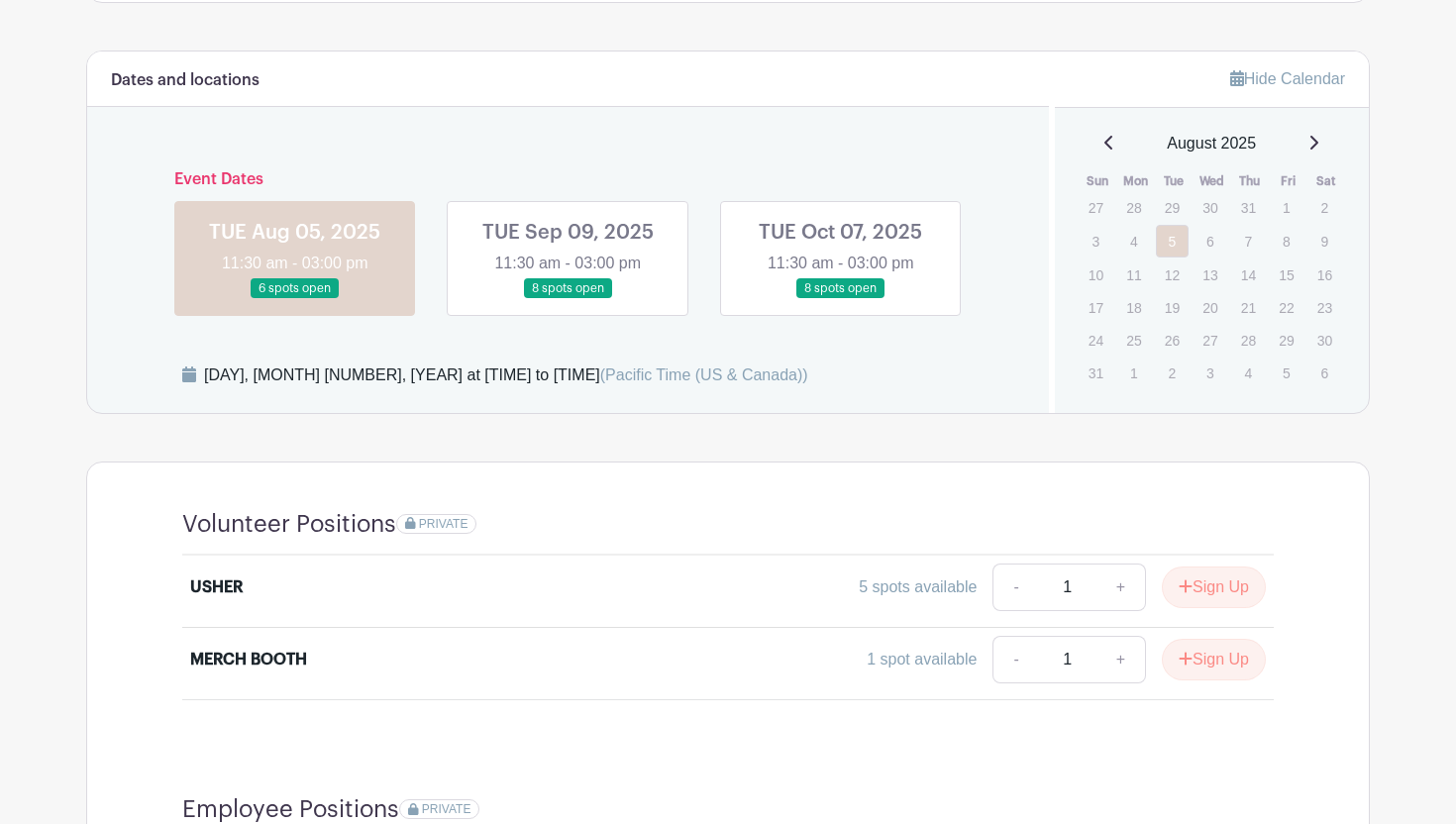 scroll, scrollTop: 1058, scrollLeft: 0, axis: vertical 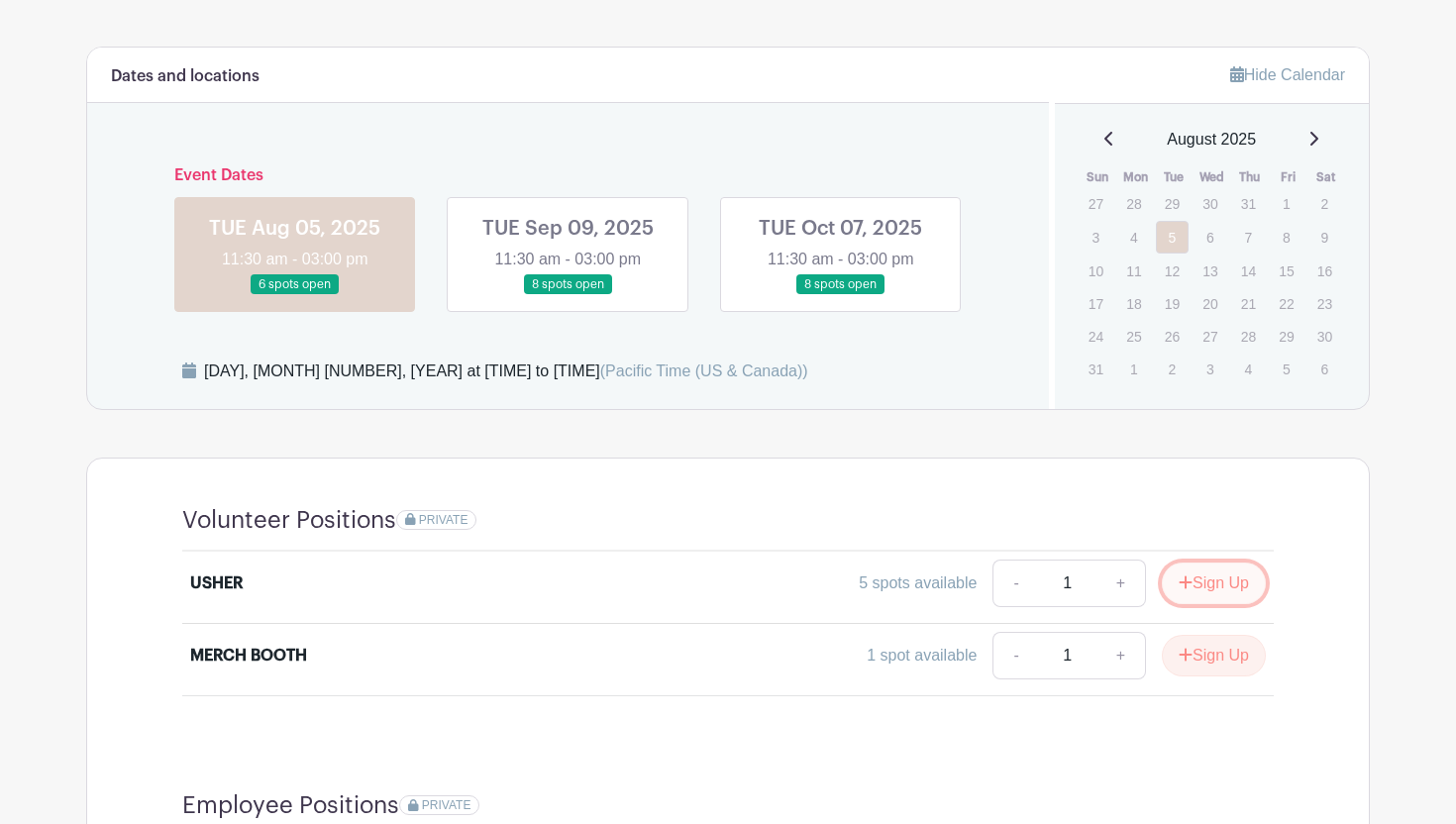 click on "Sign Up" at bounding box center (1213, 583) 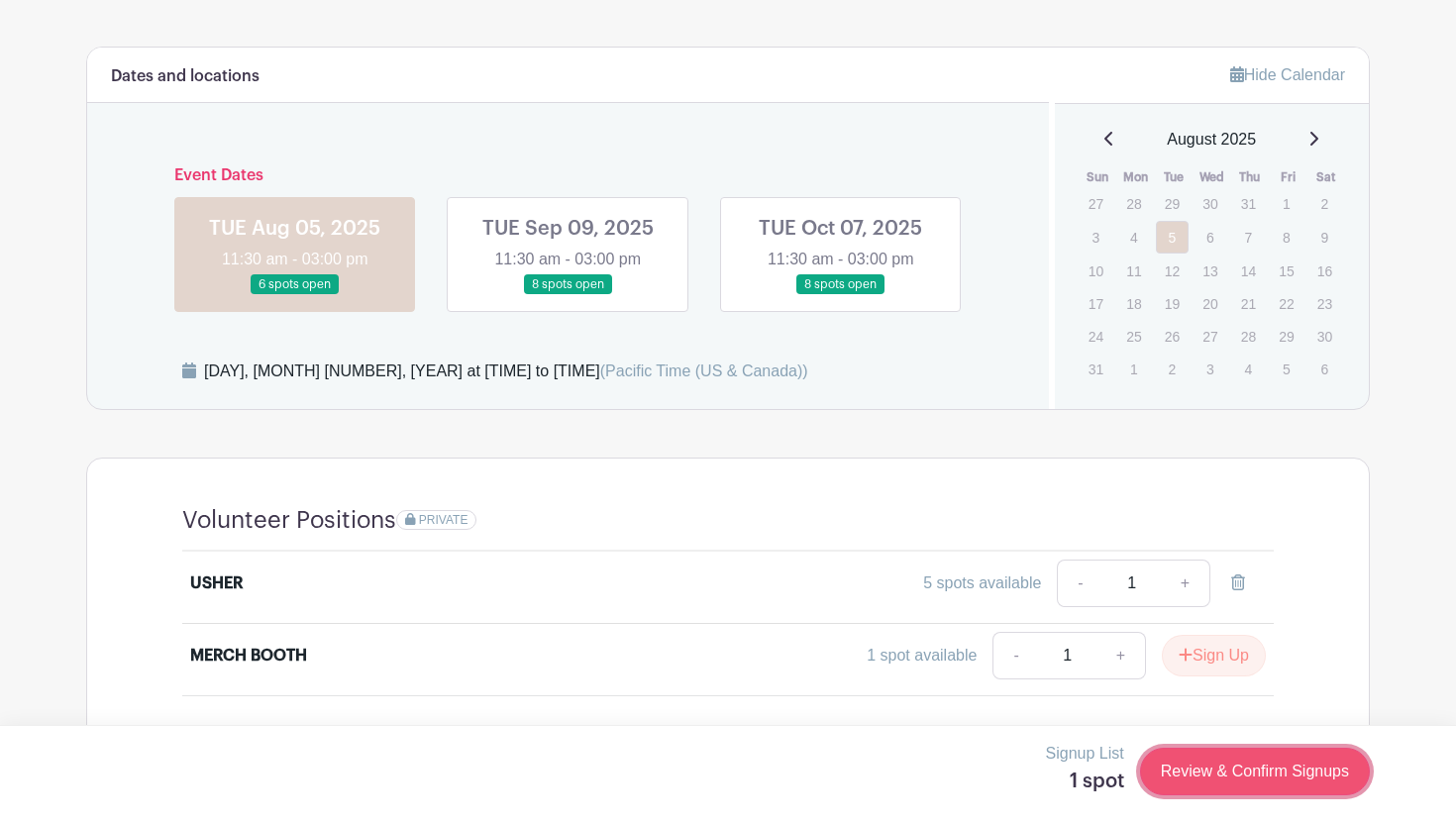 click on "Review & Confirm Signups" at bounding box center [1255, 772] 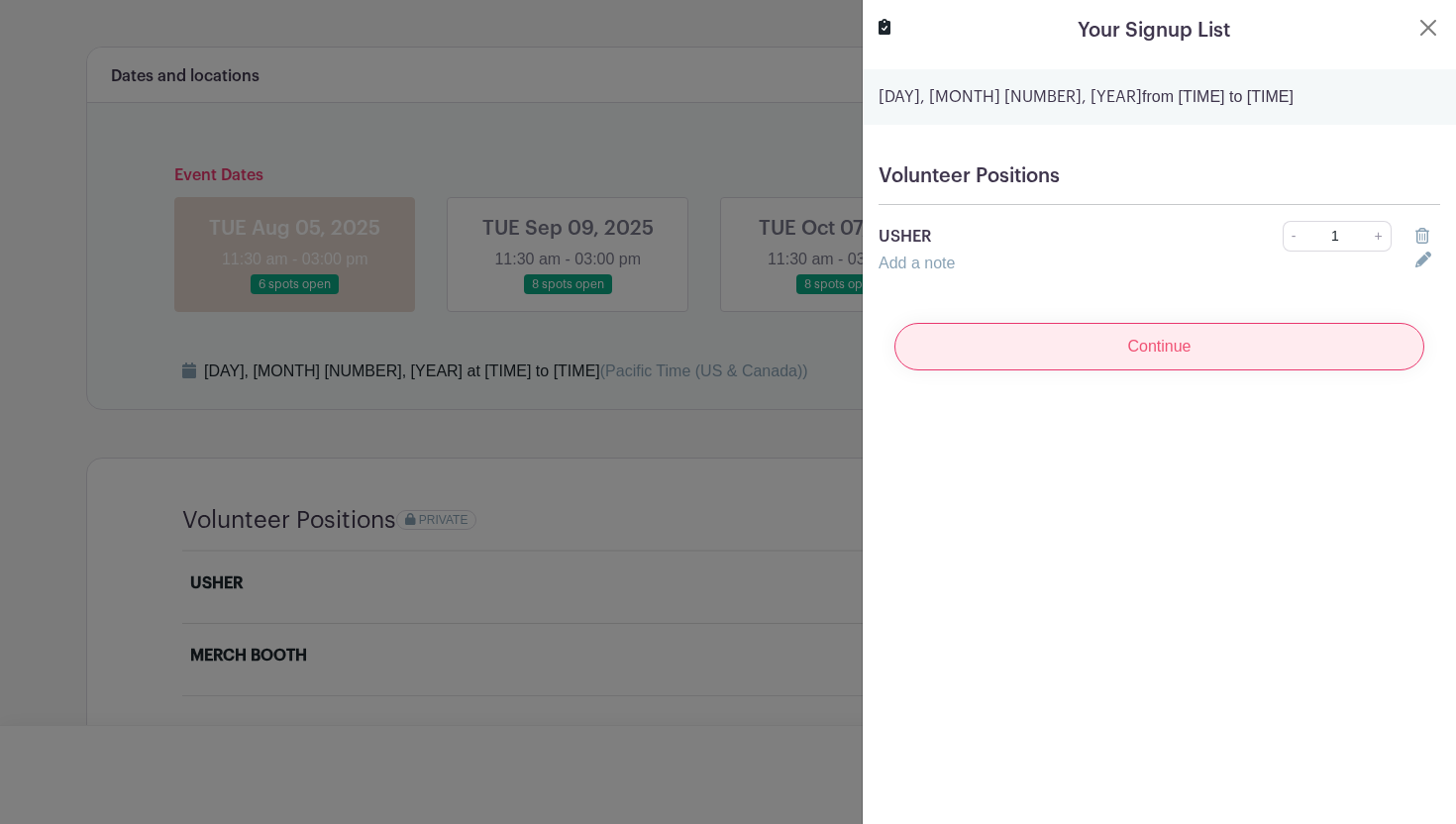click on "Continue" at bounding box center [1159, 347] 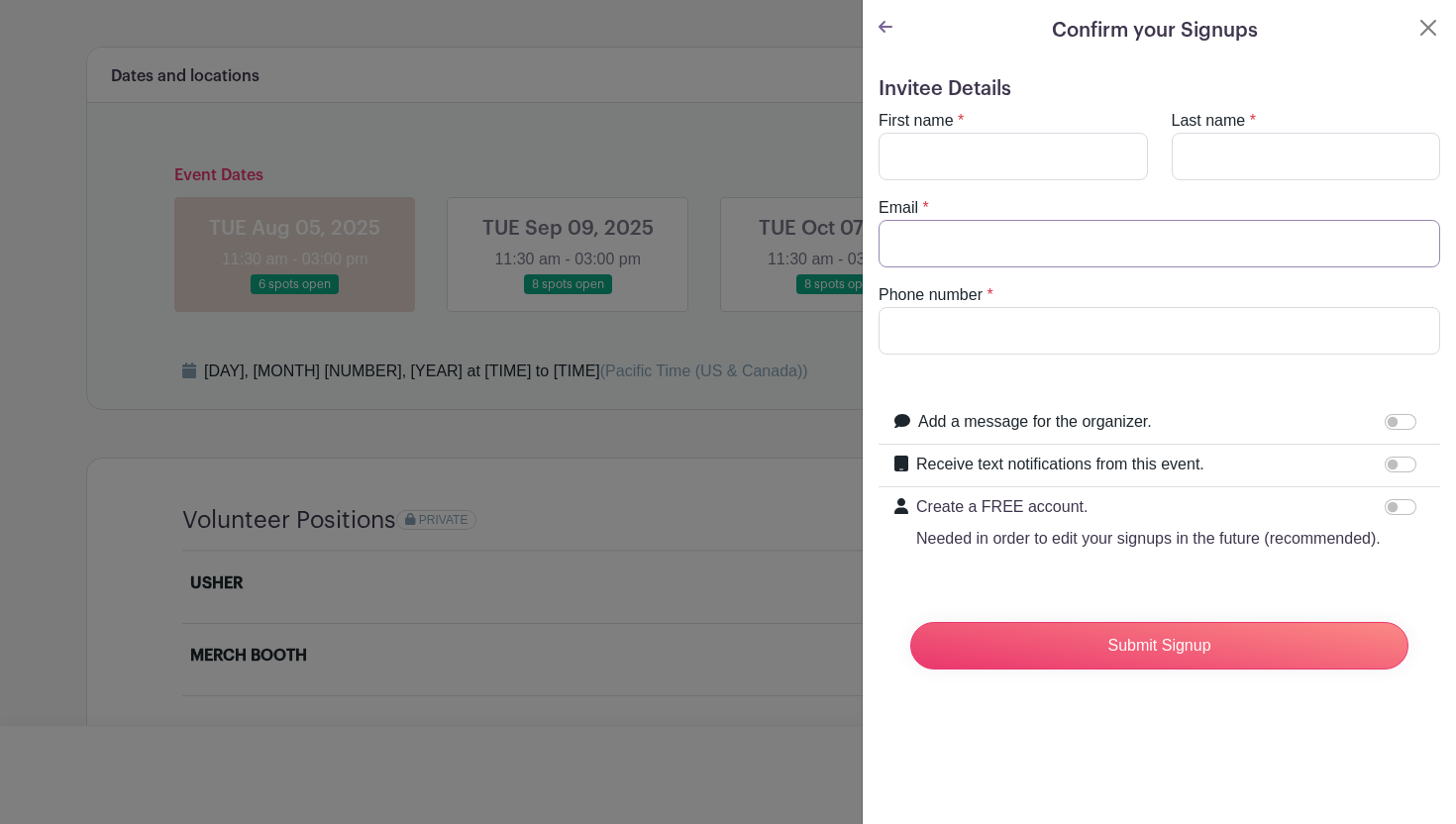 type on "[EMAIL]" 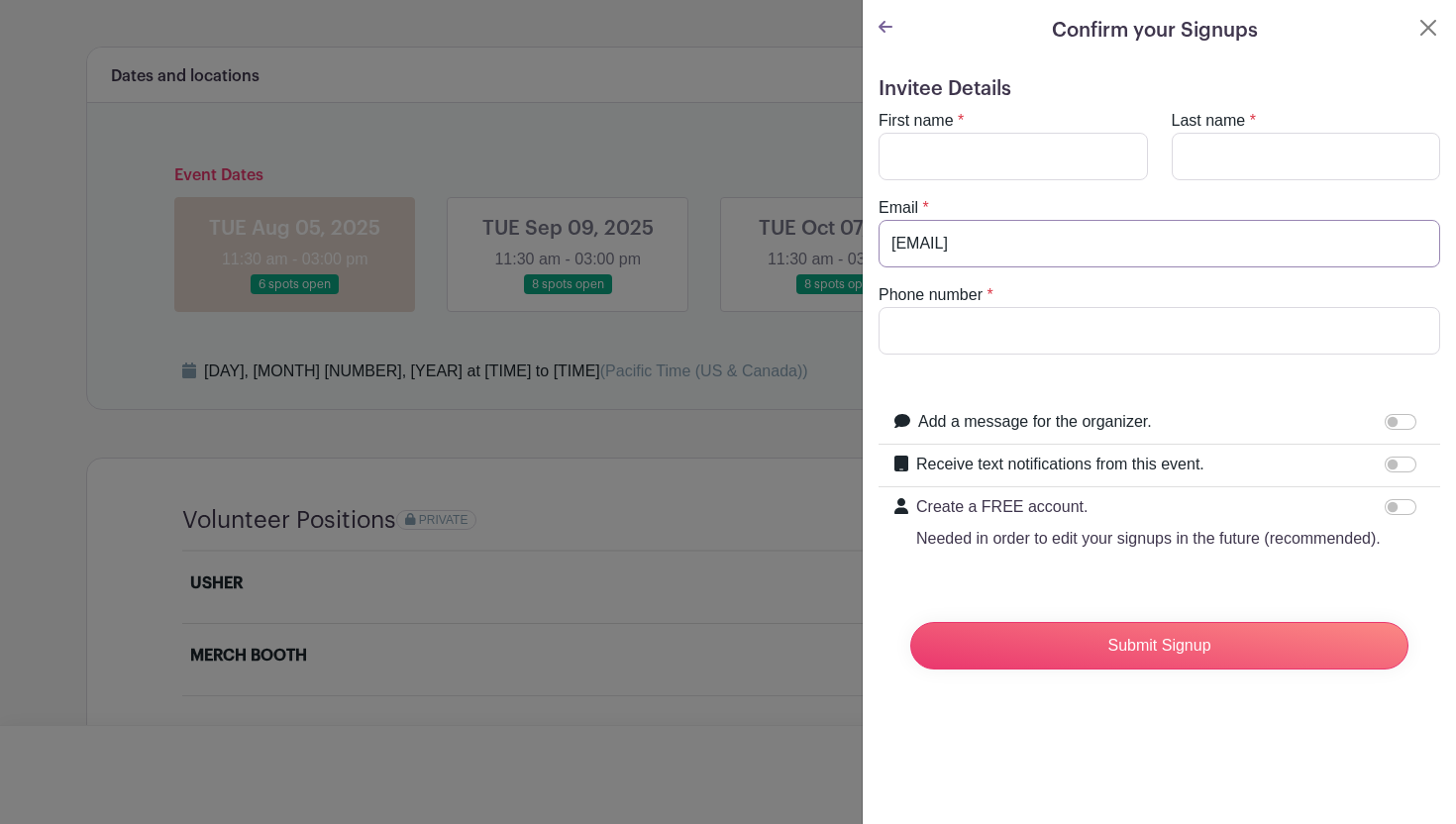 click on "[EMAIL]" at bounding box center [1159, 244] 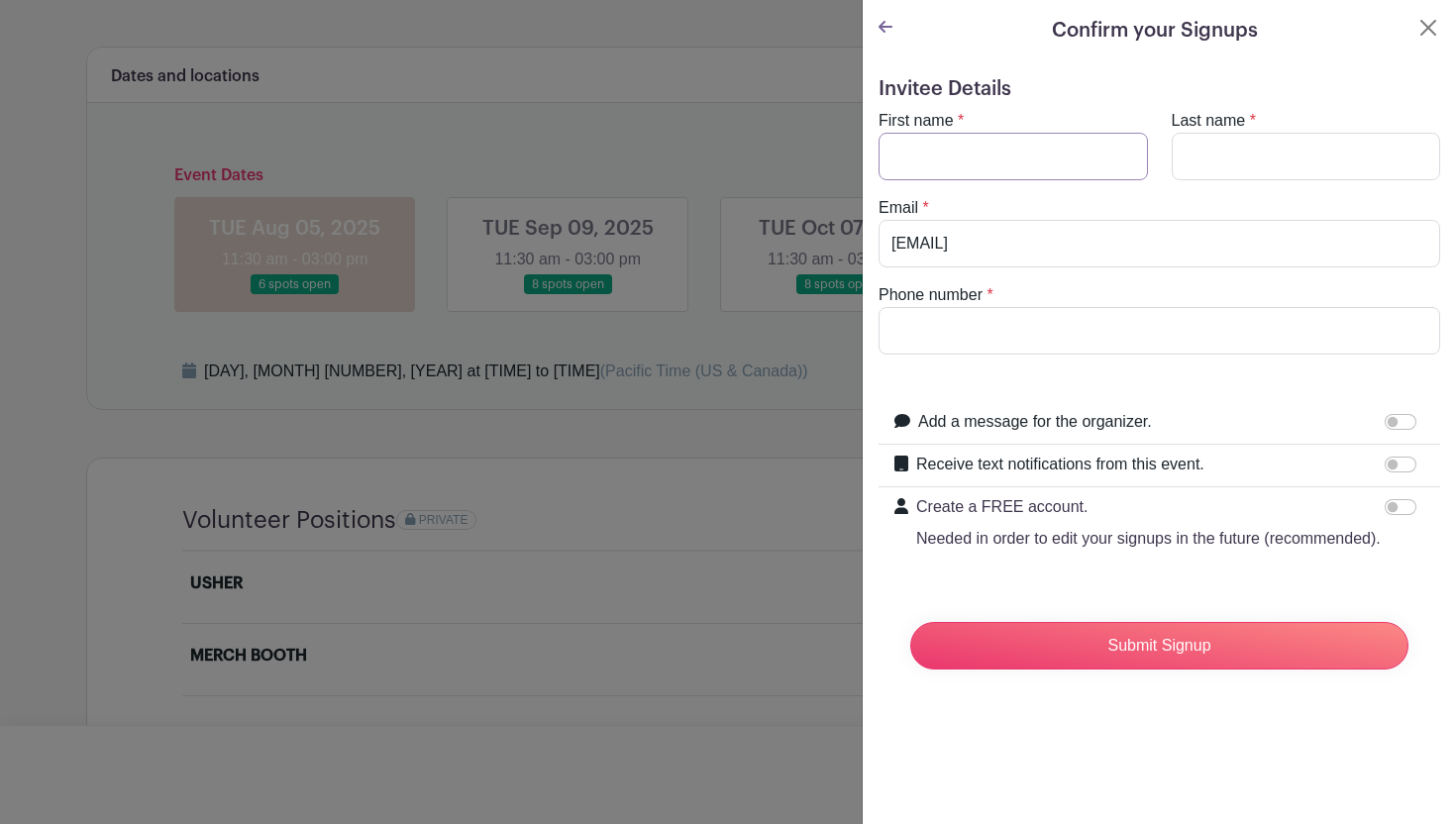 click on "First name" at bounding box center [1013, 156] 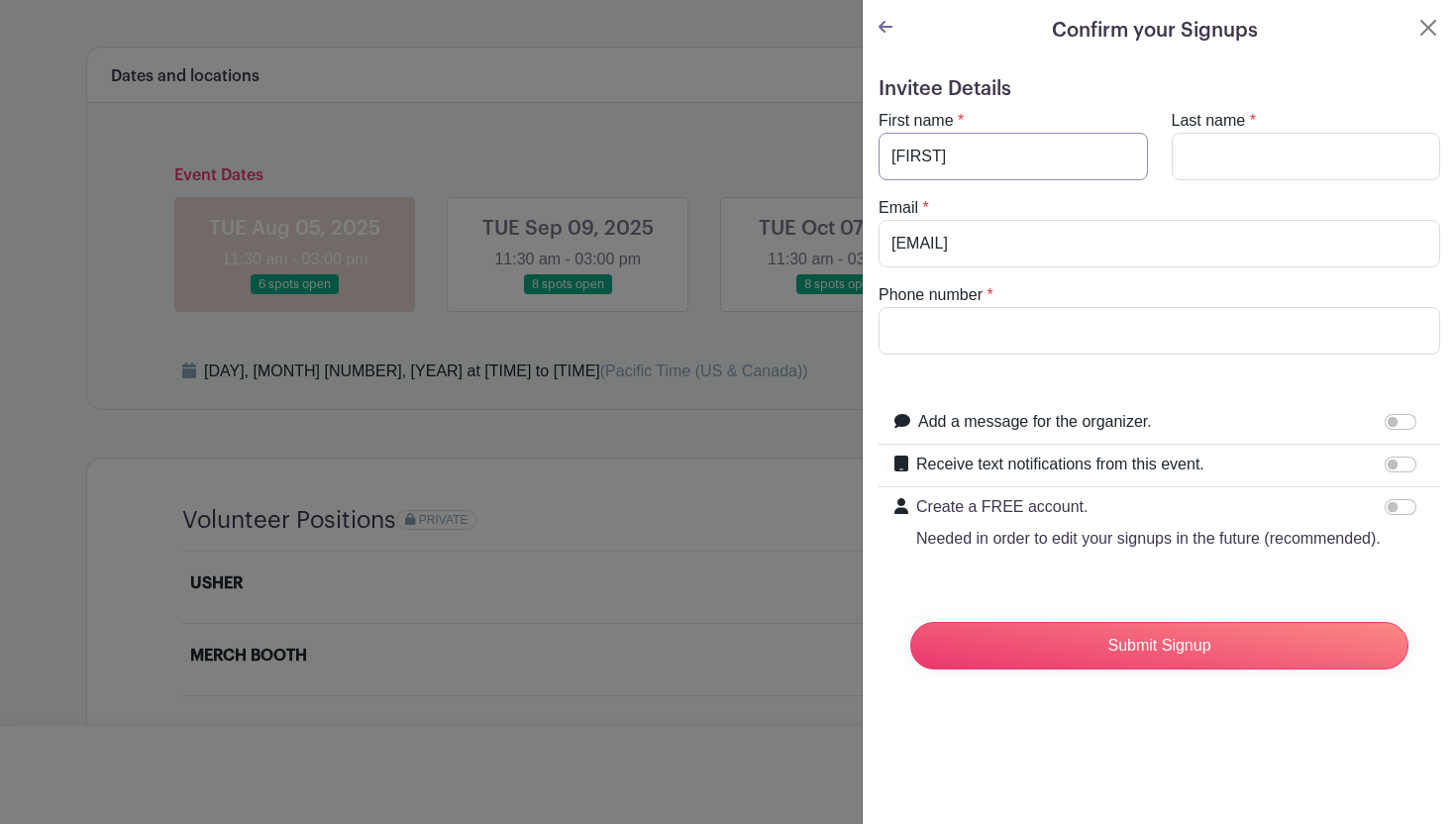 type on "[LAST]" 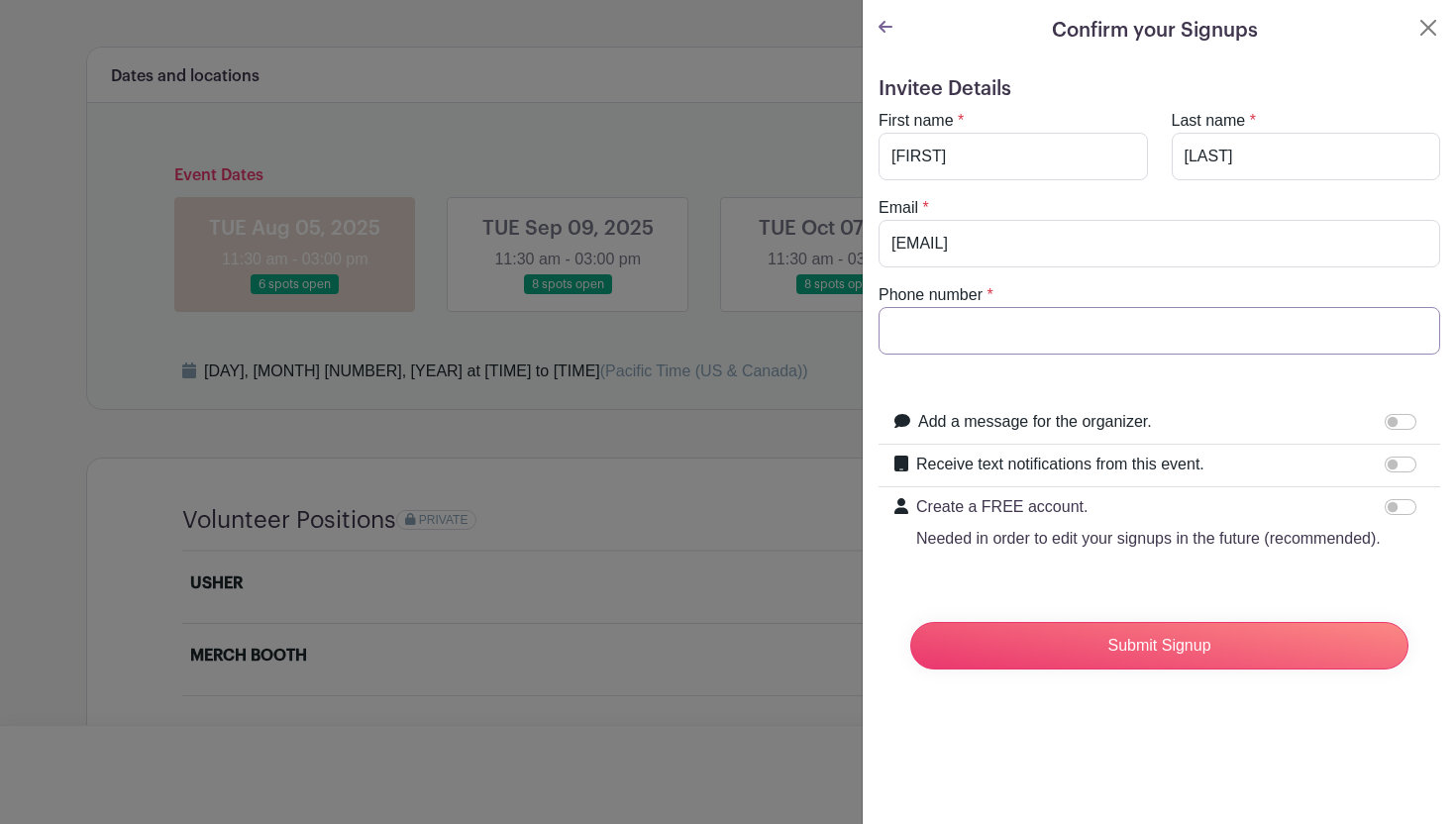 click on "Phone number" at bounding box center [1159, 331] 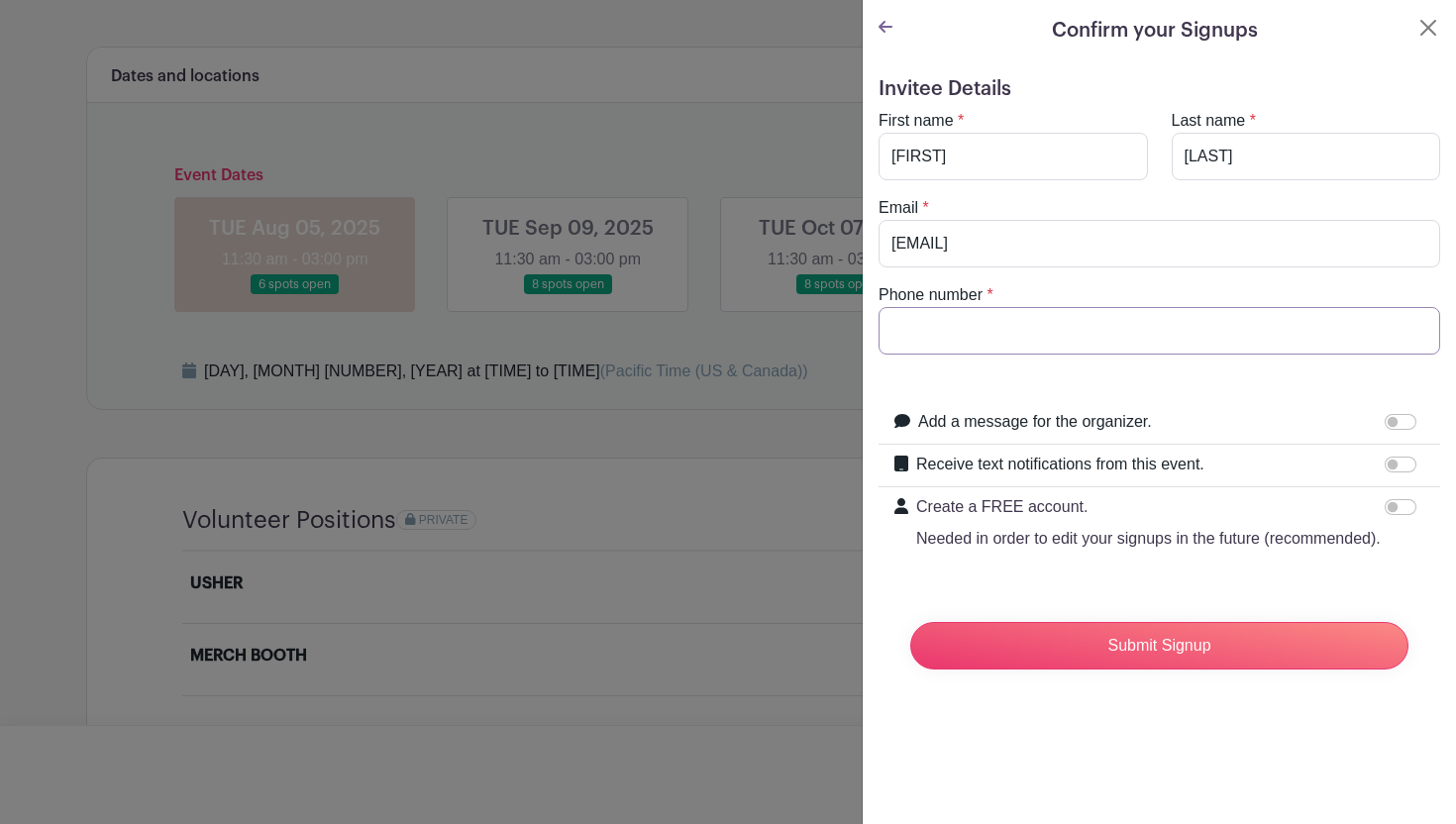 type on "[PHONE]" 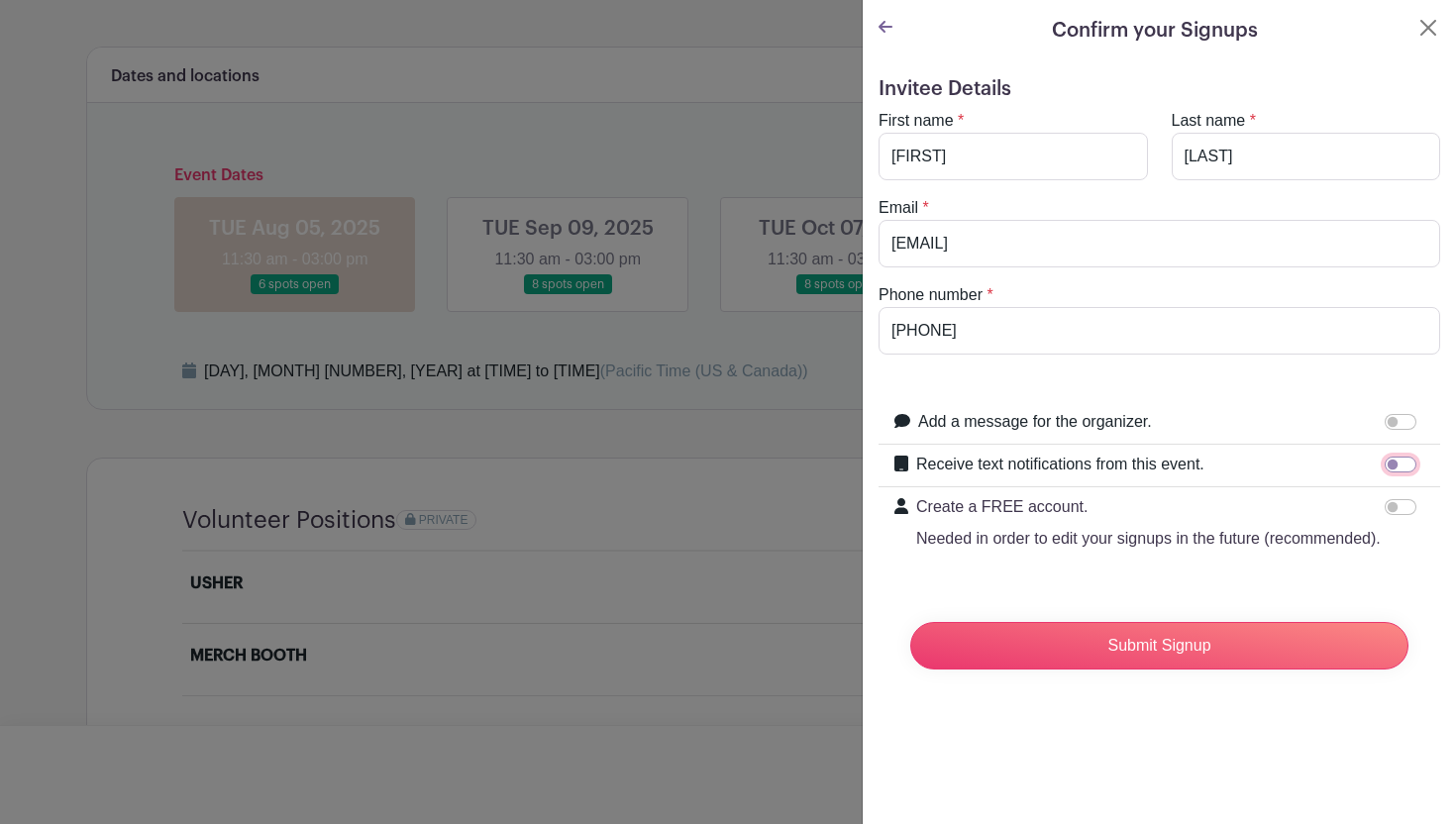click on "Receive text notifications from this event." at bounding box center [1401, 464] 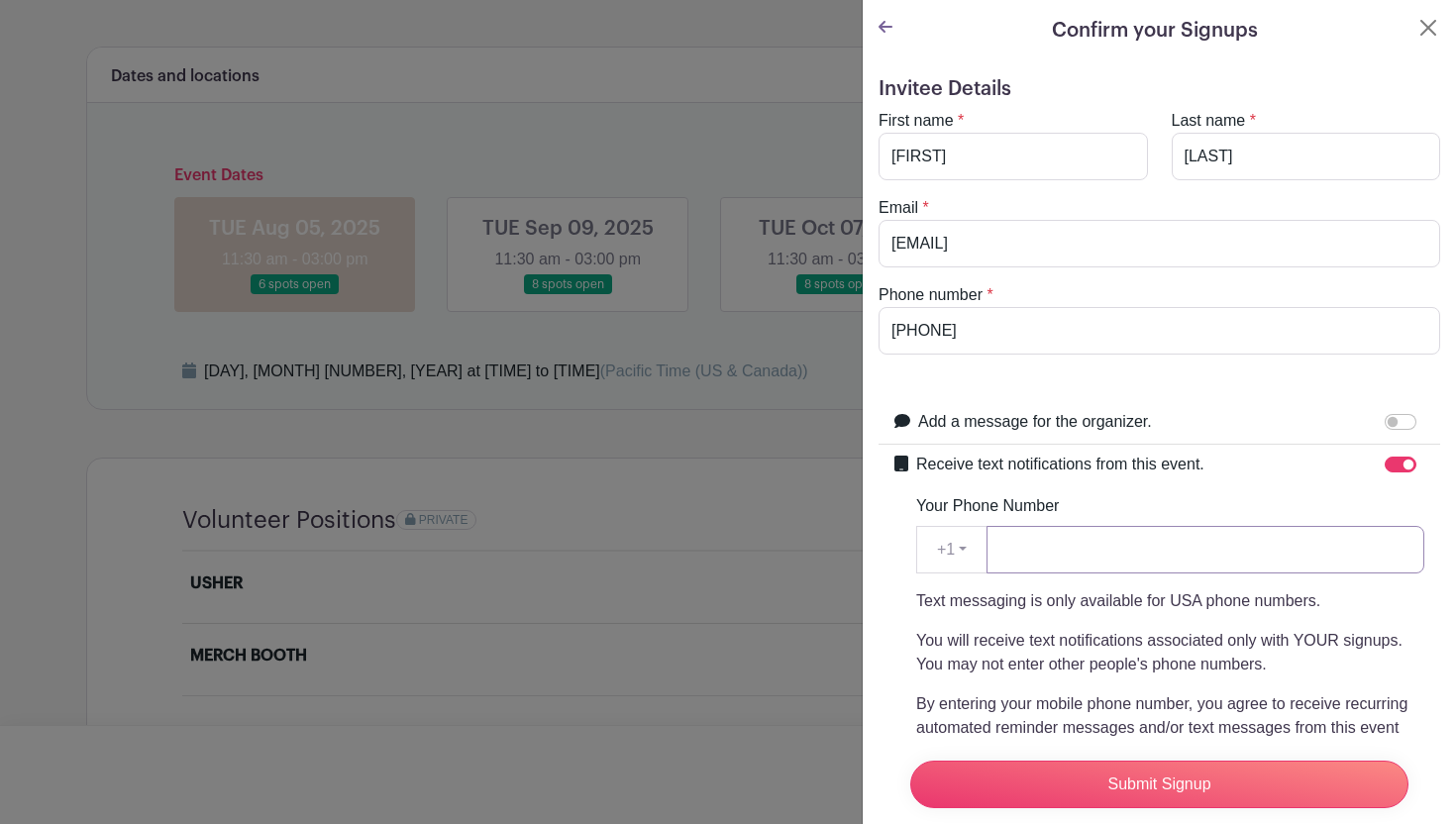 click on "Your Phone Number" at bounding box center [1205, 550] 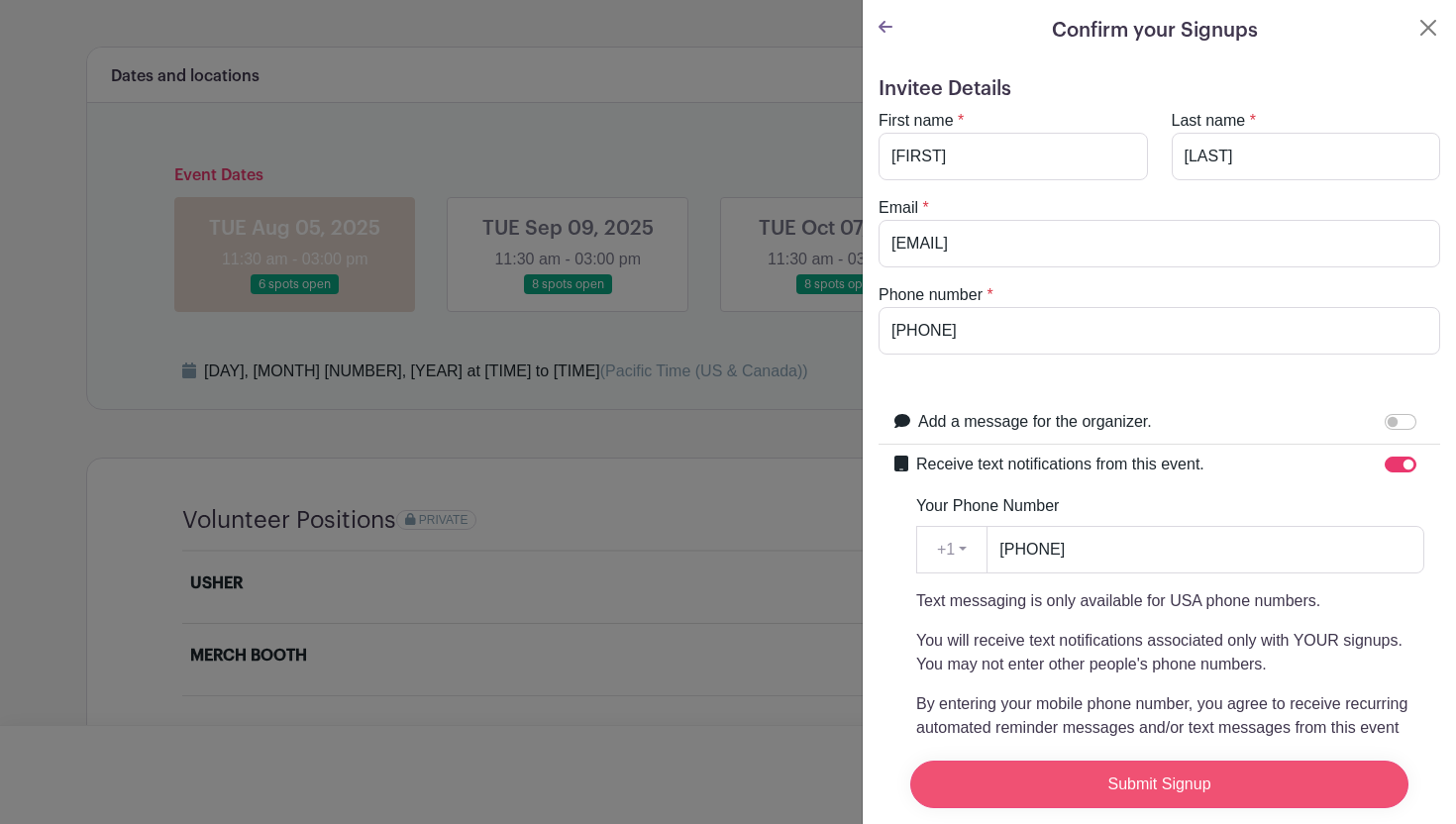 click on "Submit Signup" at bounding box center [1159, 784] 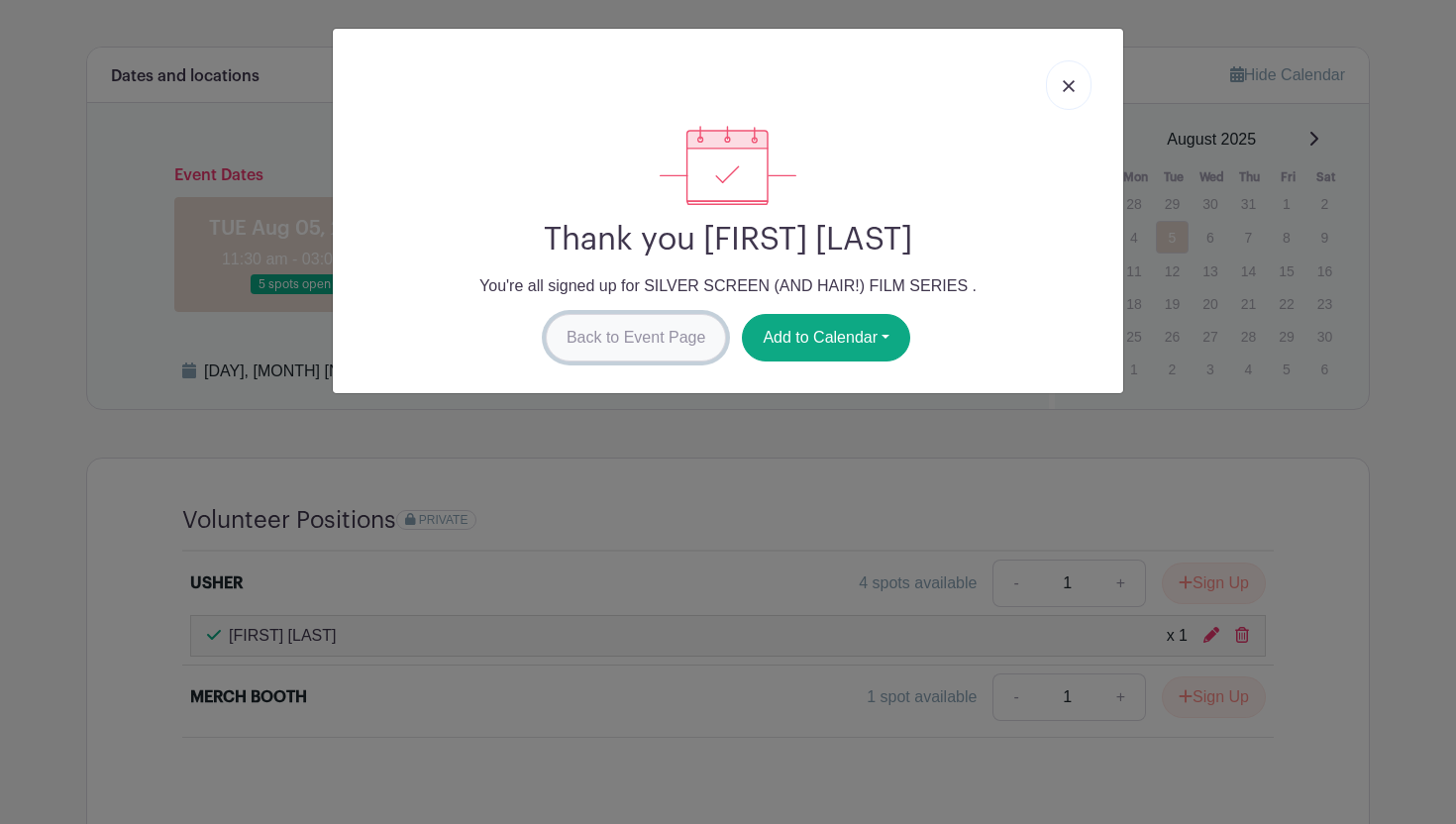 click on "Back to Event Page" at bounding box center [636, 338] 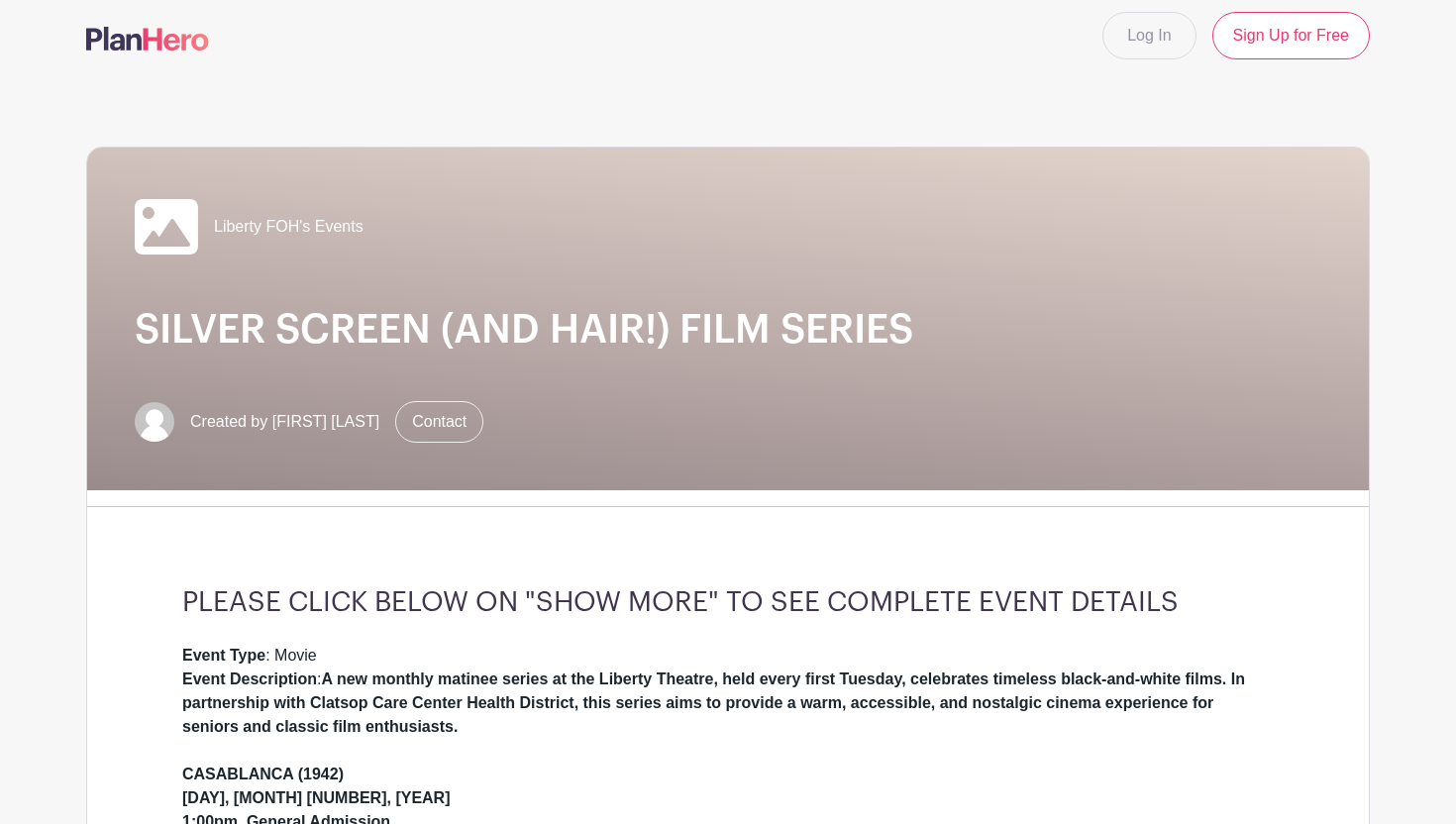 scroll, scrollTop: 0, scrollLeft: 0, axis: both 